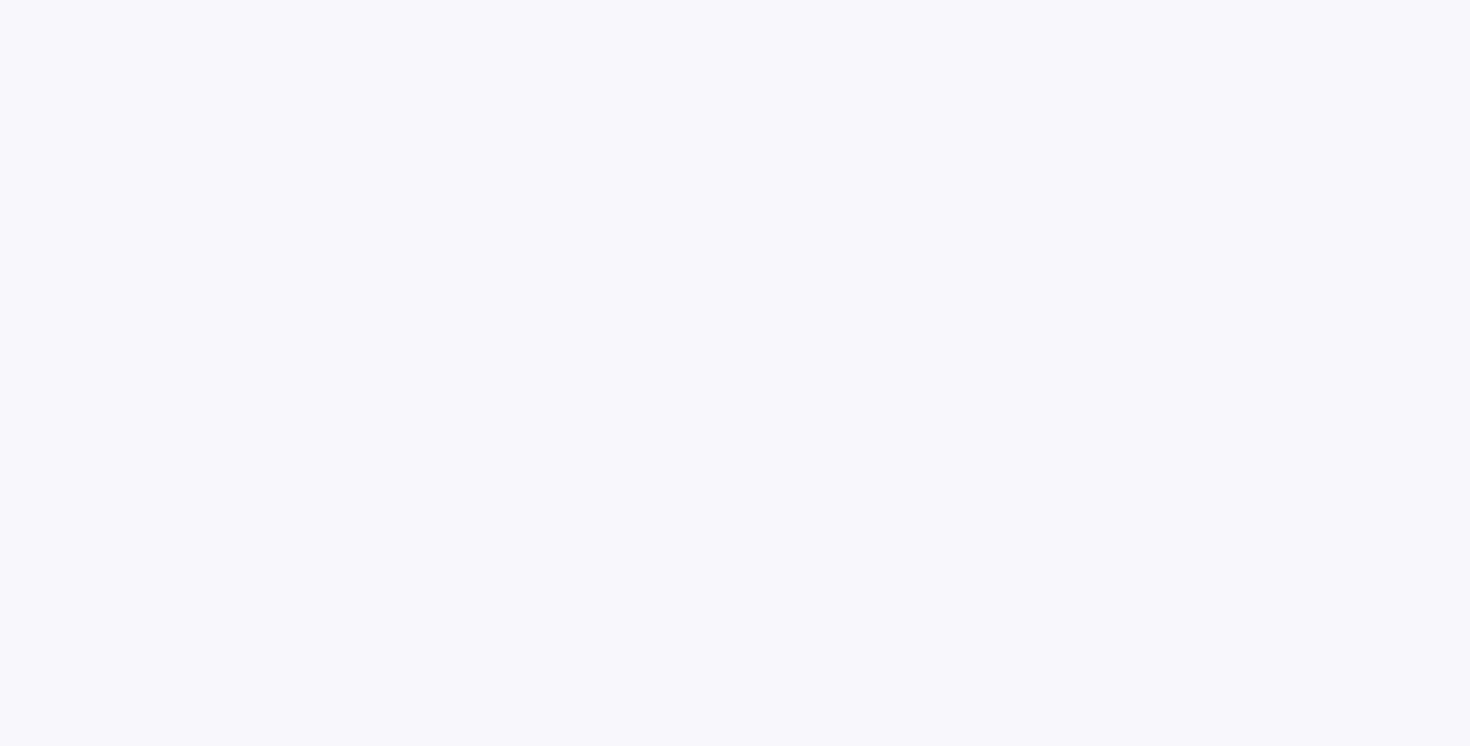 scroll, scrollTop: 0, scrollLeft: 0, axis: both 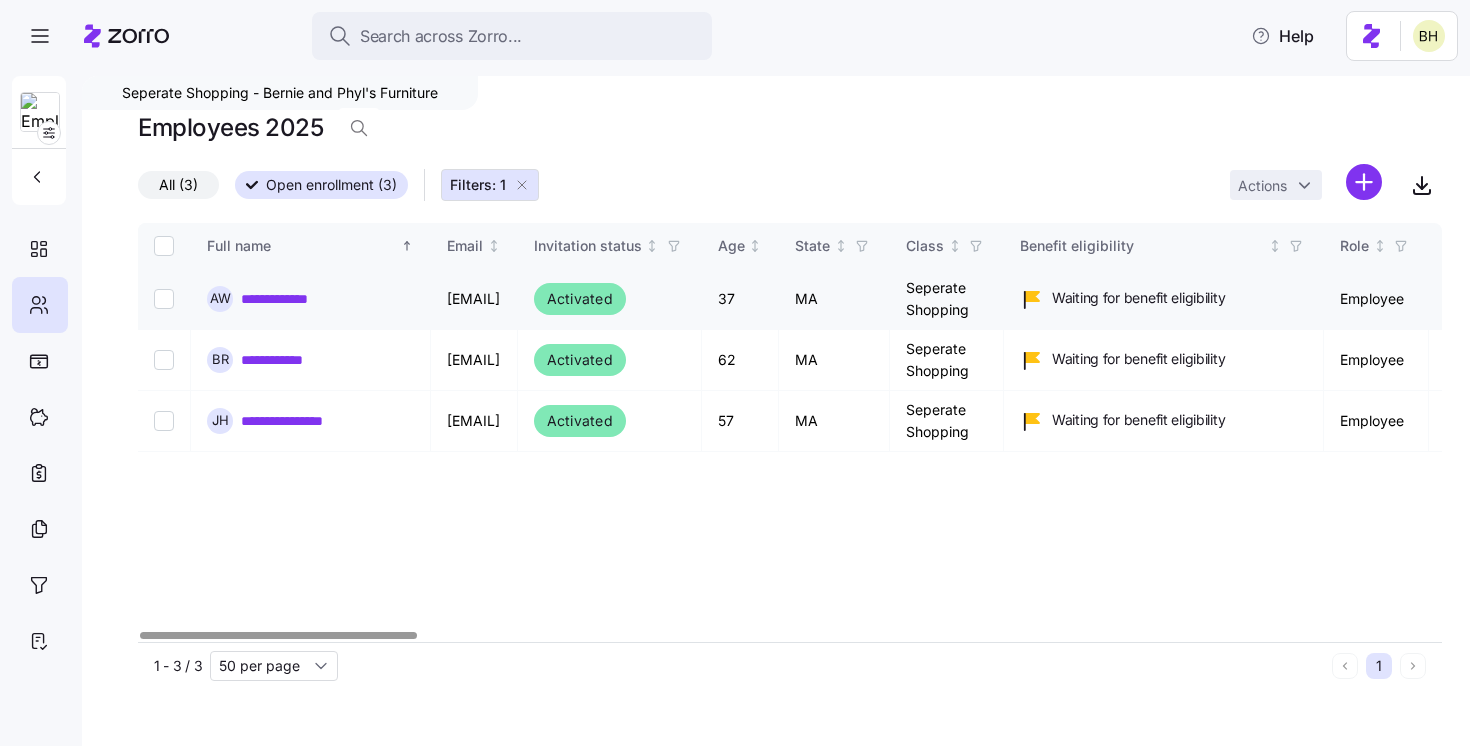 click on "**********" at bounding box center [288, 299] 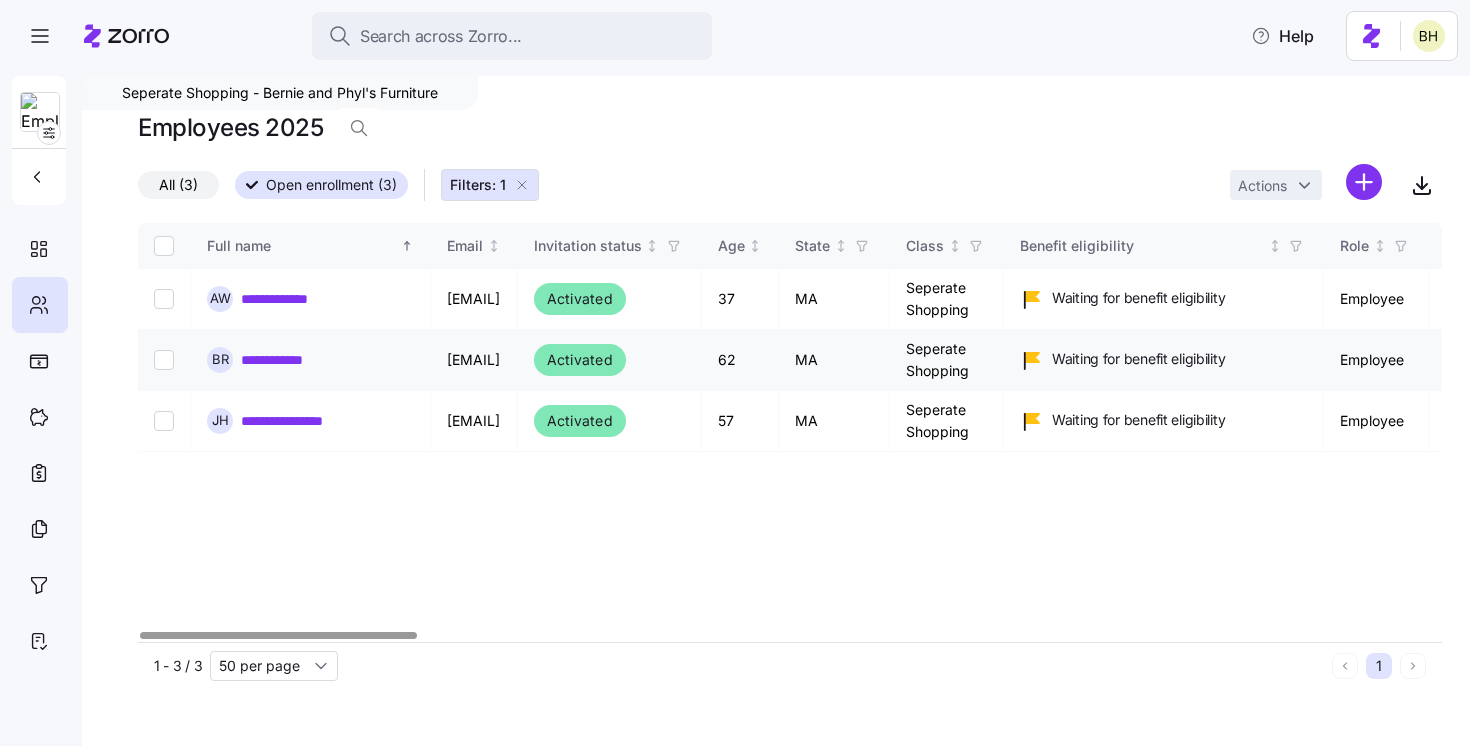 click on "**********" at bounding box center (285, 360) 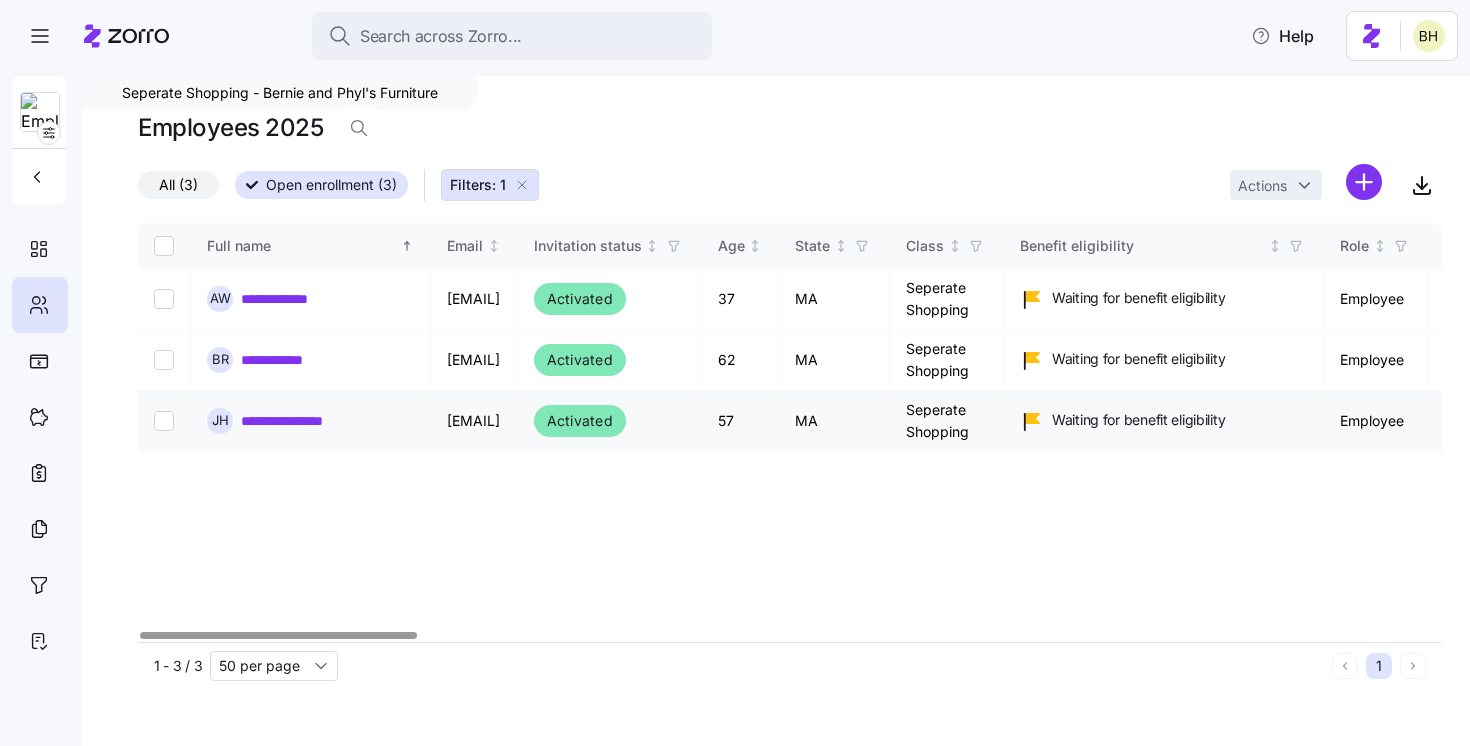 click on "**********" at bounding box center (296, 421) 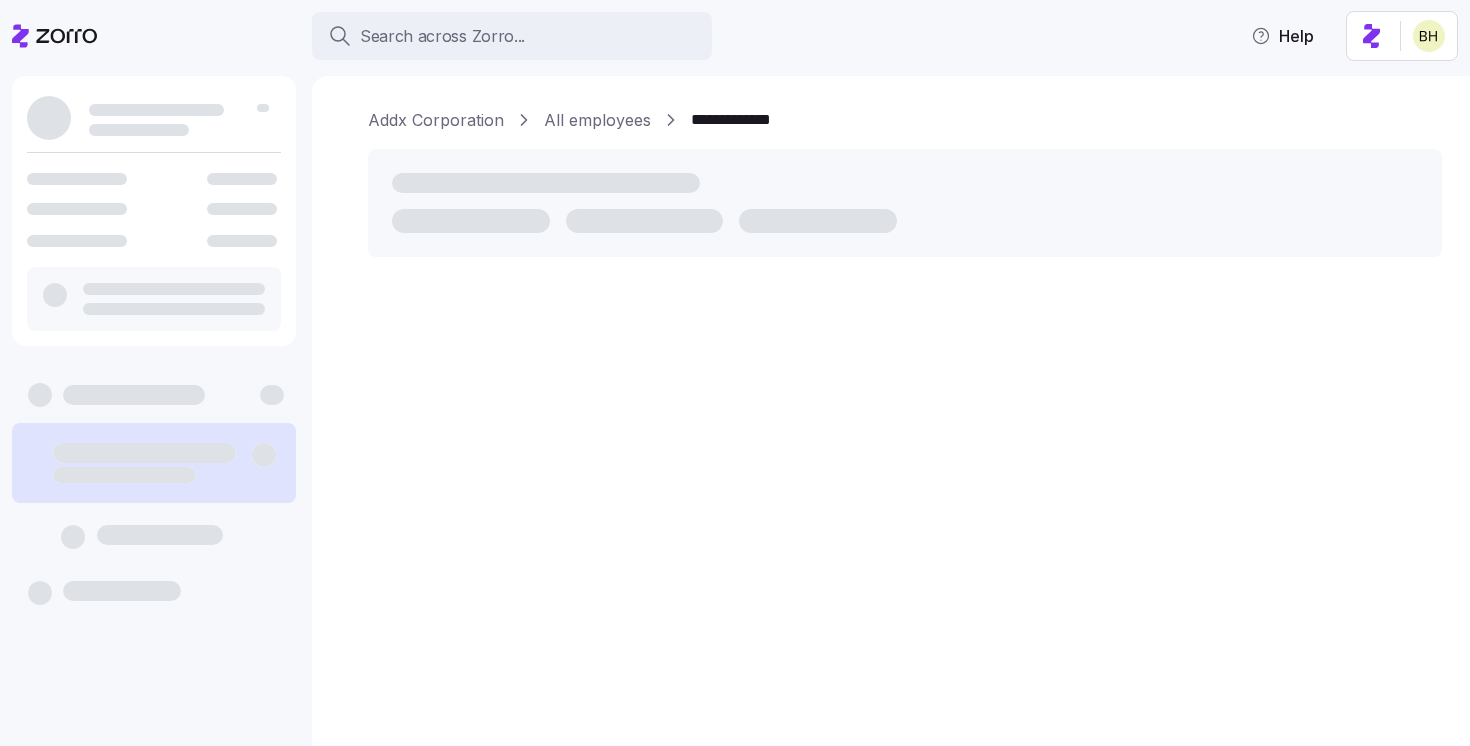 scroll, scrollTop: 0, scrollLeft: 0, axis: both 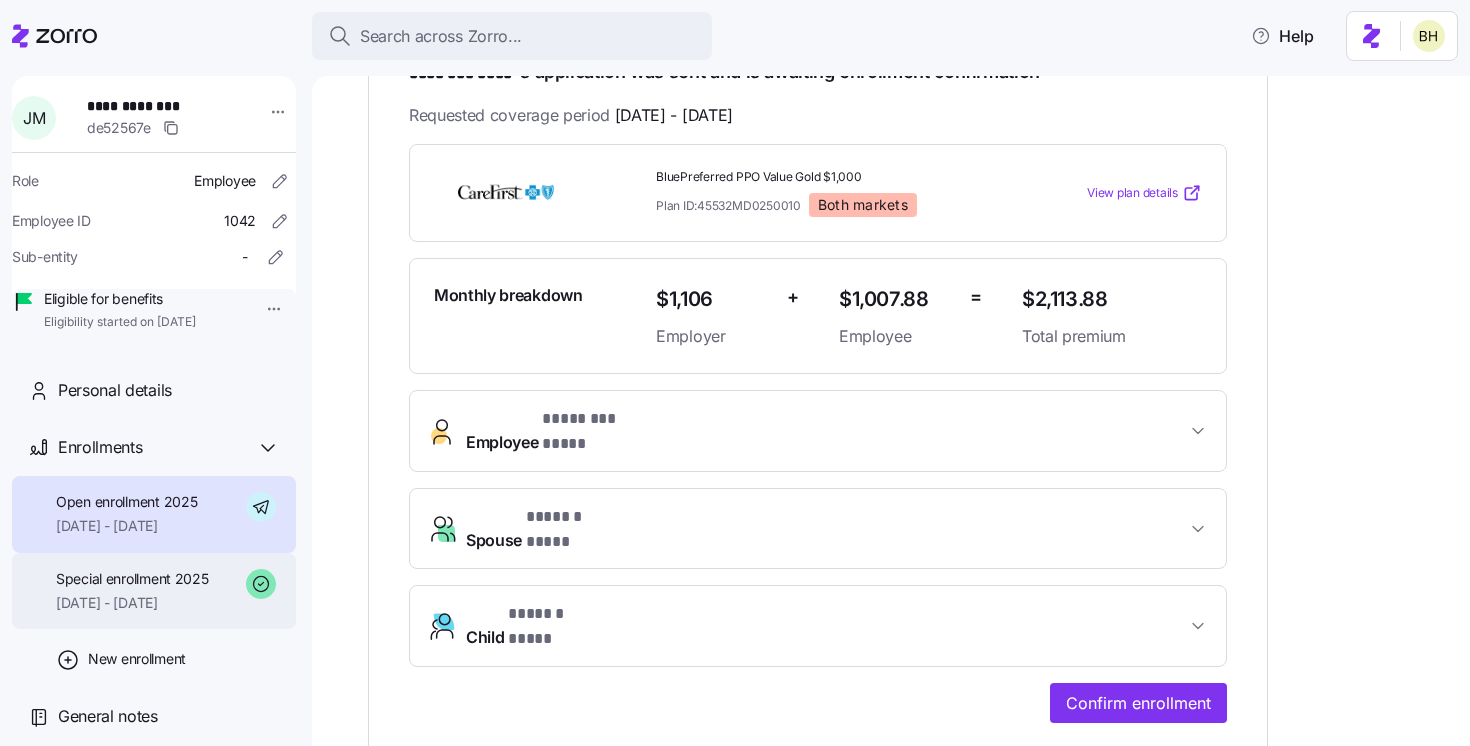 click on "07/01/2025 - 07/31/2025" at bounding box center [132, 603] 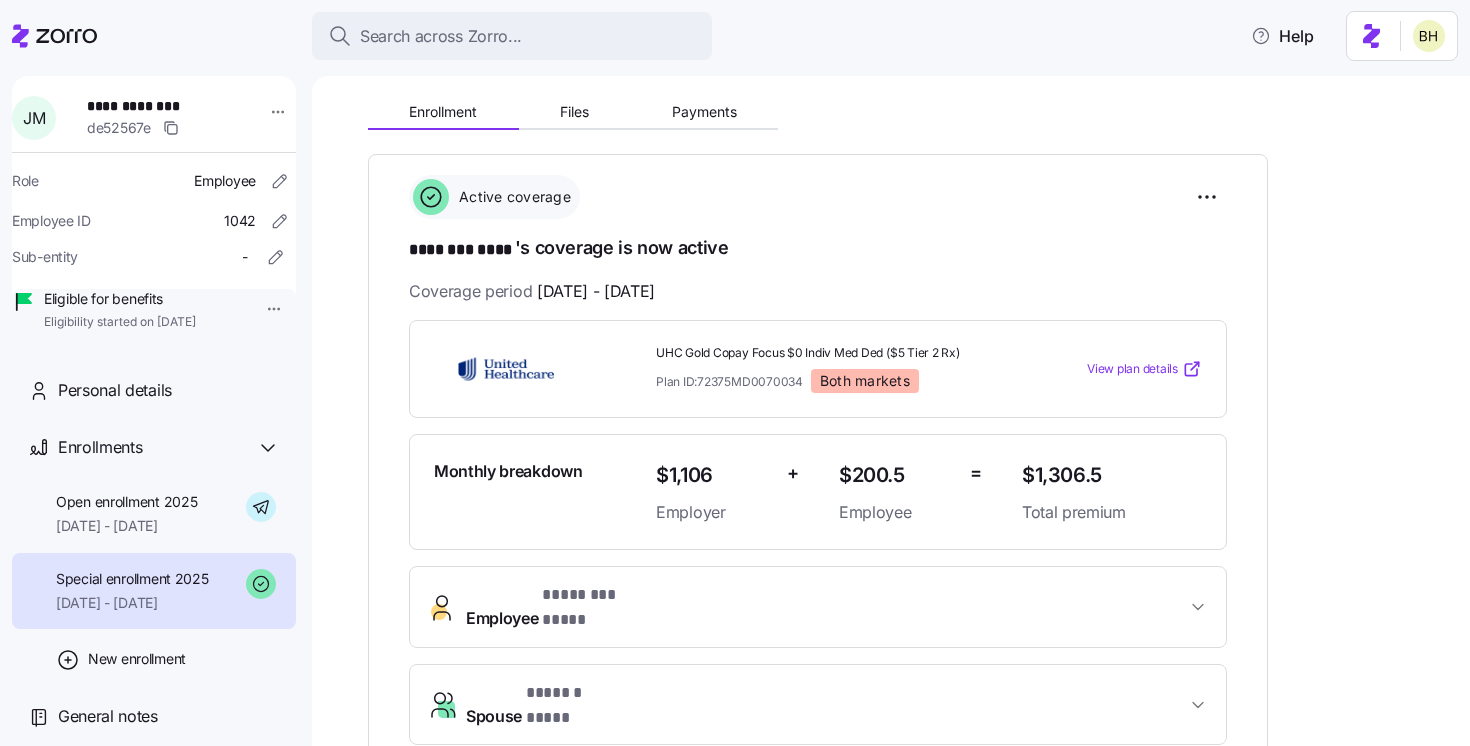 scroll, scrollTop: 260, scrollLeft: 0, axis: vertical 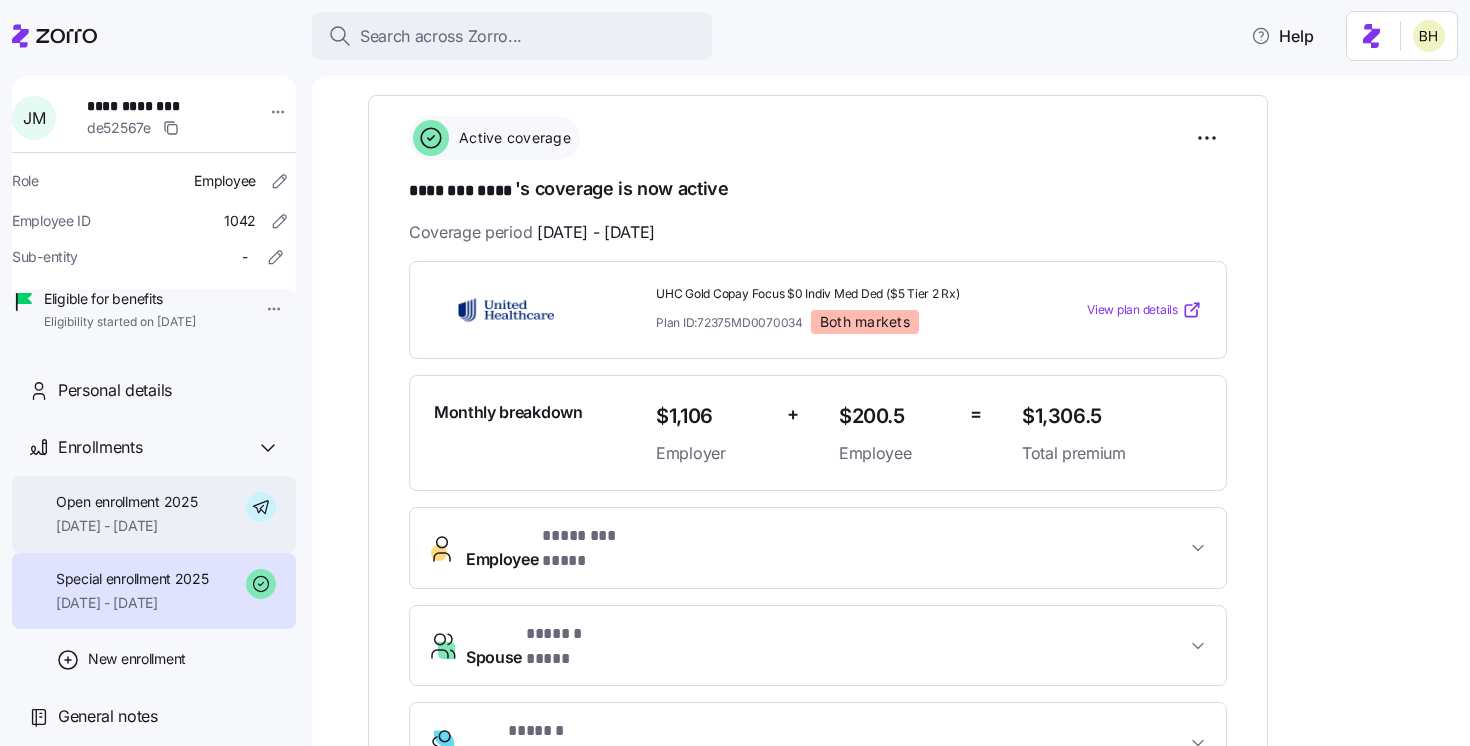 click on "08/01/2025 - 12/31/2025" at bounding box center (126, 526) 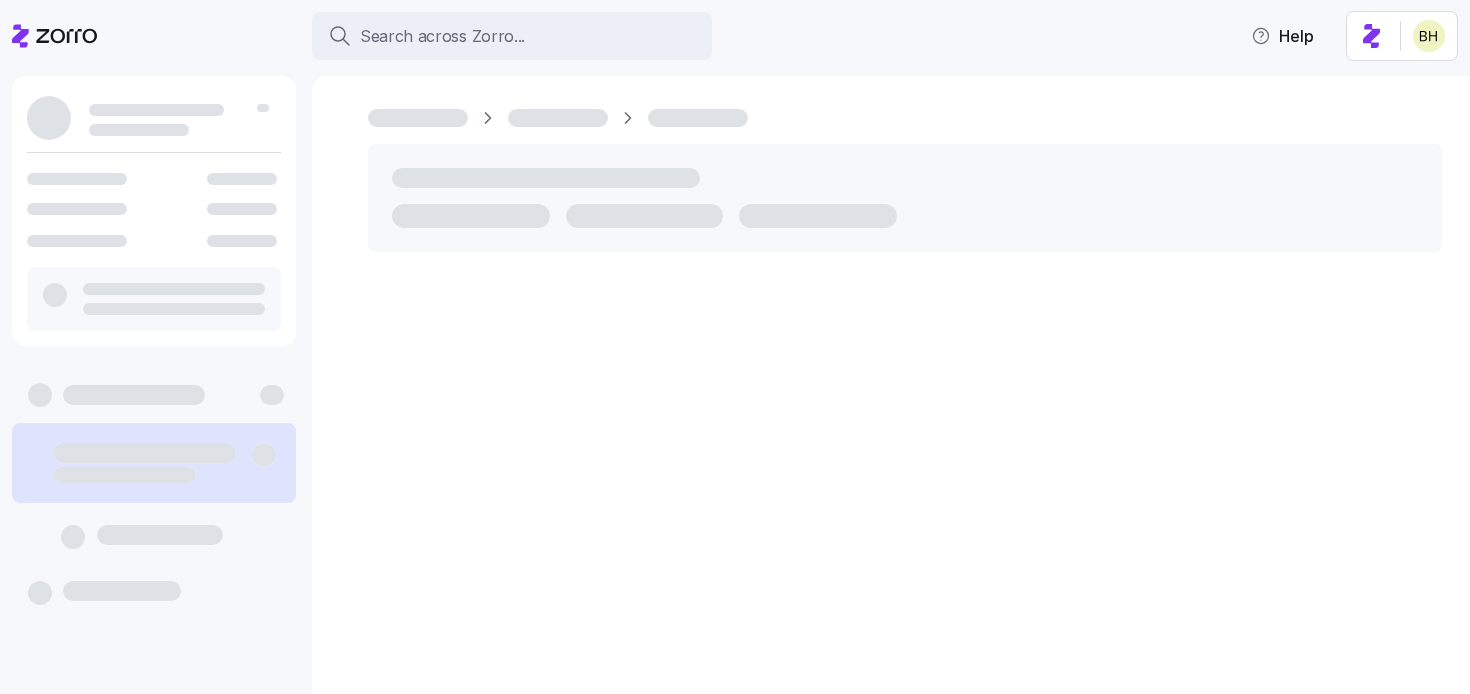 scroll, scrollTop: 0, scrollLeft: 0, axis: both 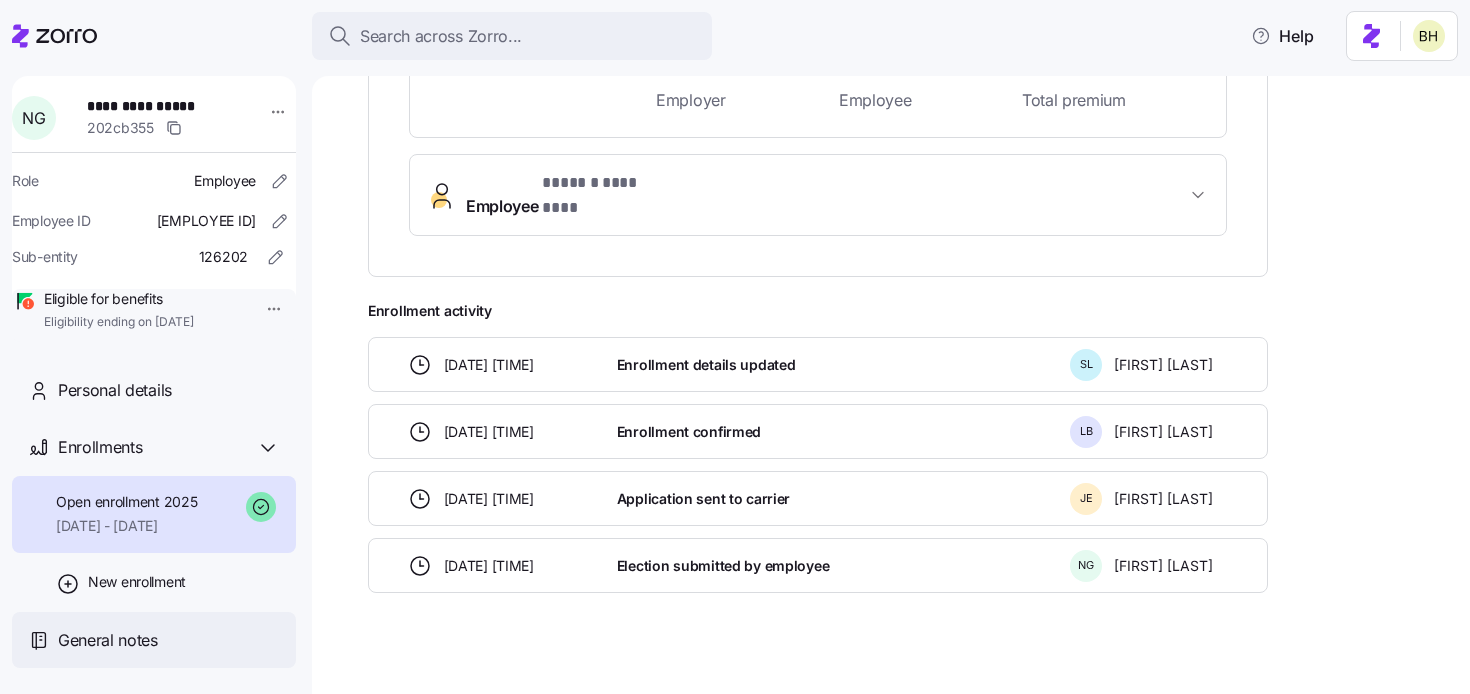 click on "General notes" at bounding box center [108, 640] 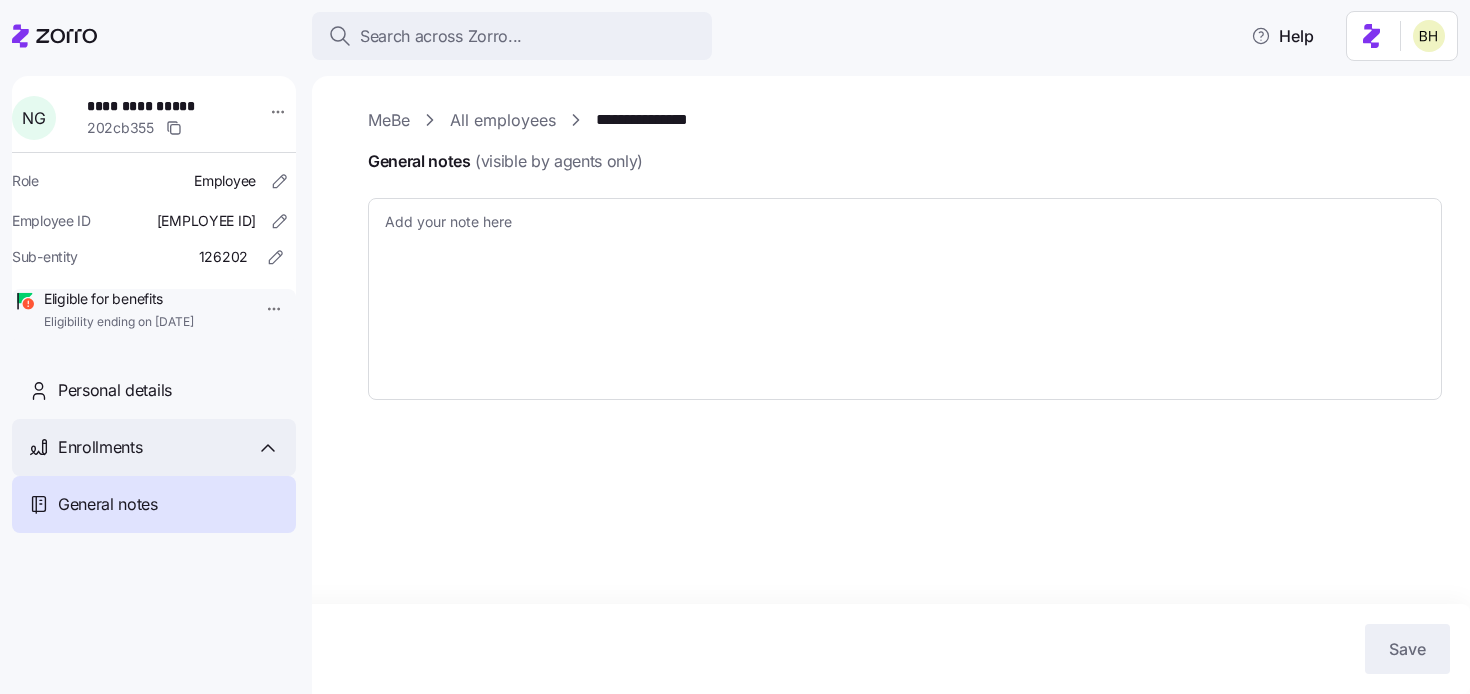 click on "Enrollments" at bounding box center [100, 447] 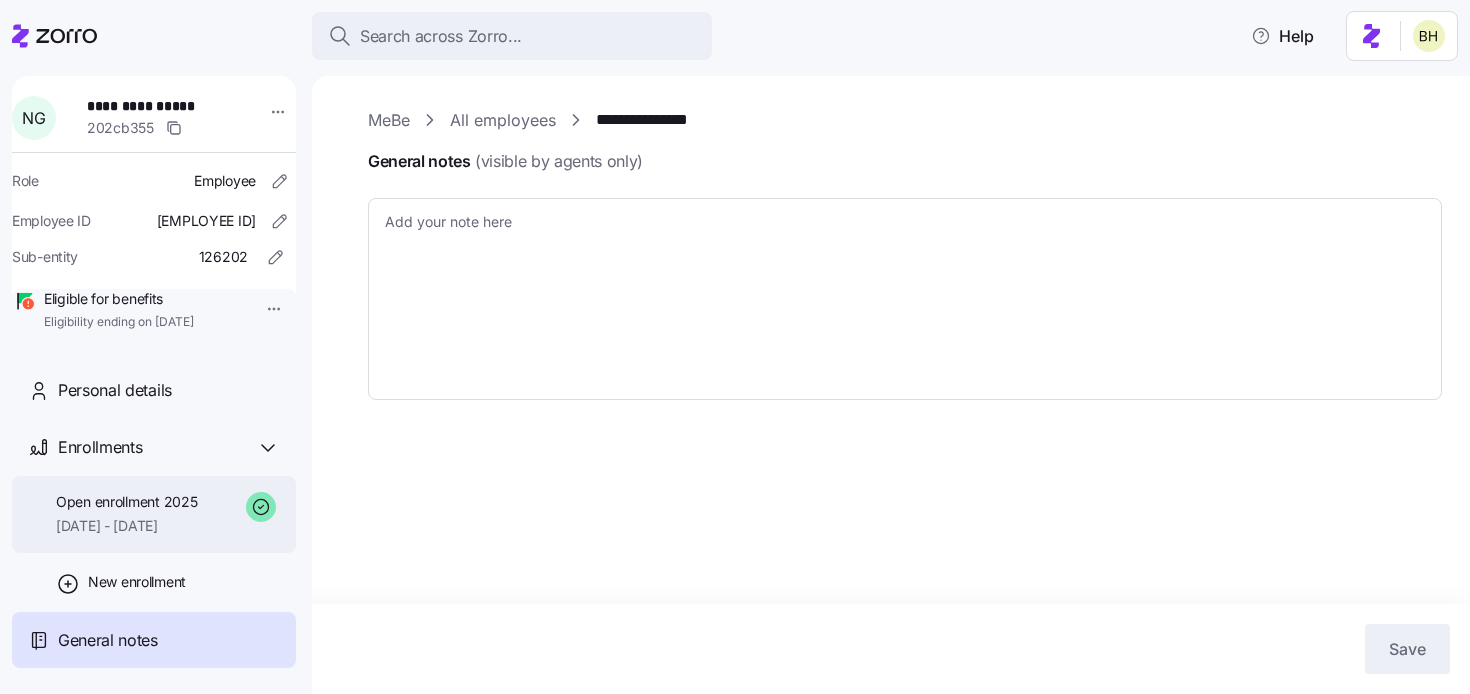 click on "06/01/2025 - 07/31/2025" at bounding box center (126, 526) 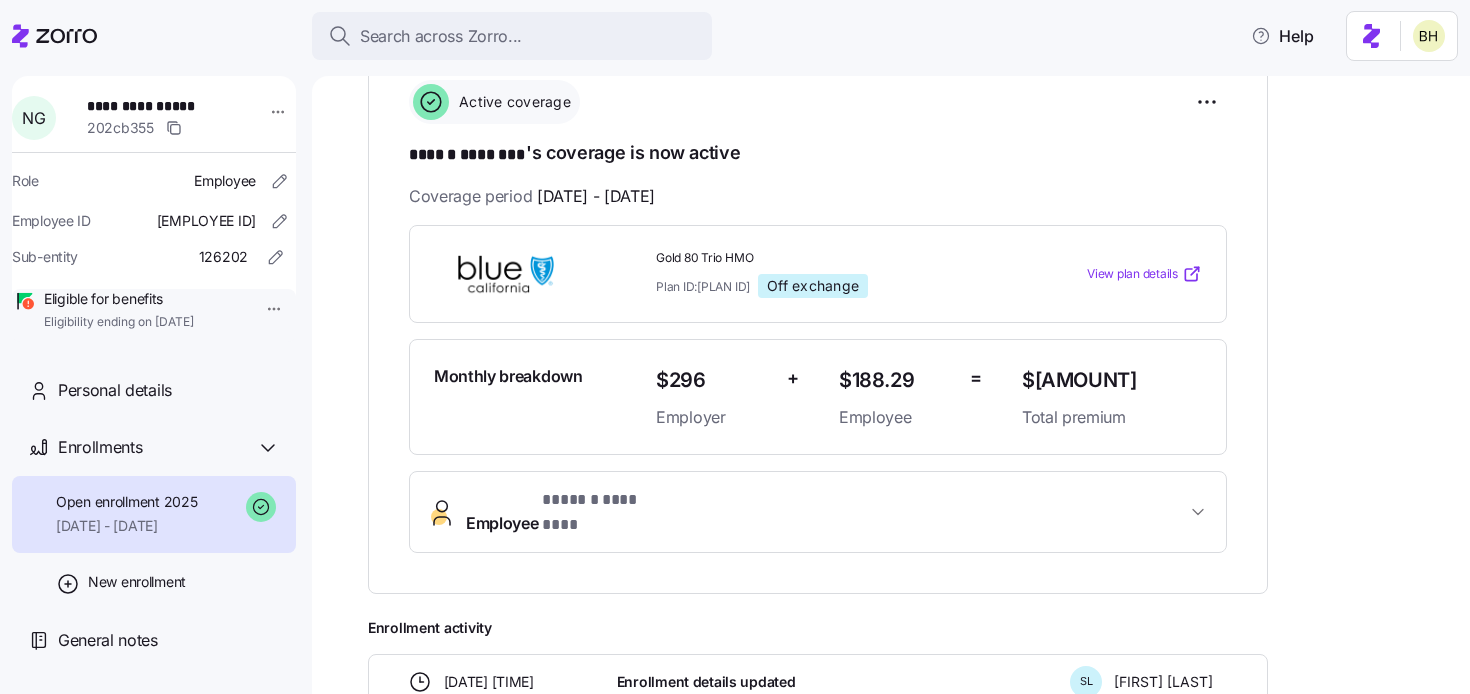 scroll, scrollTop: 400, scrollLeft: 0, axis: vertical 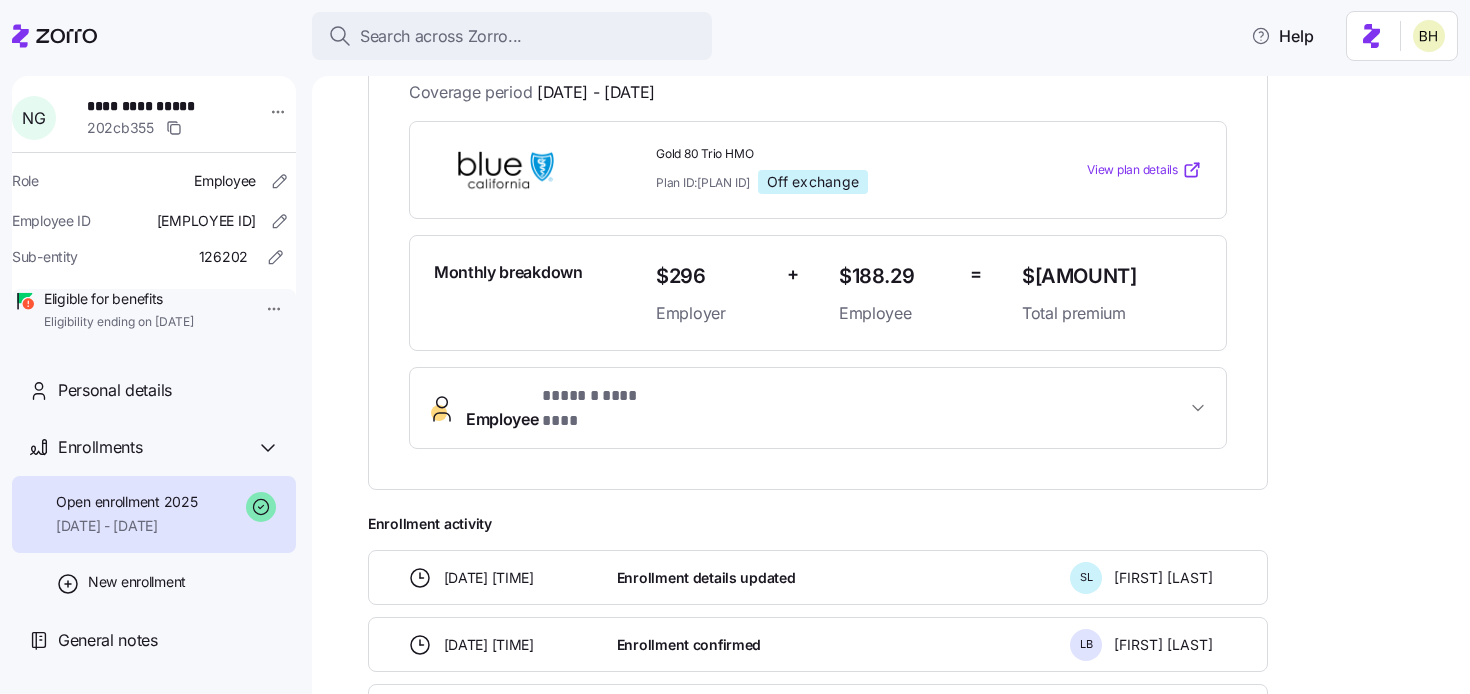 click 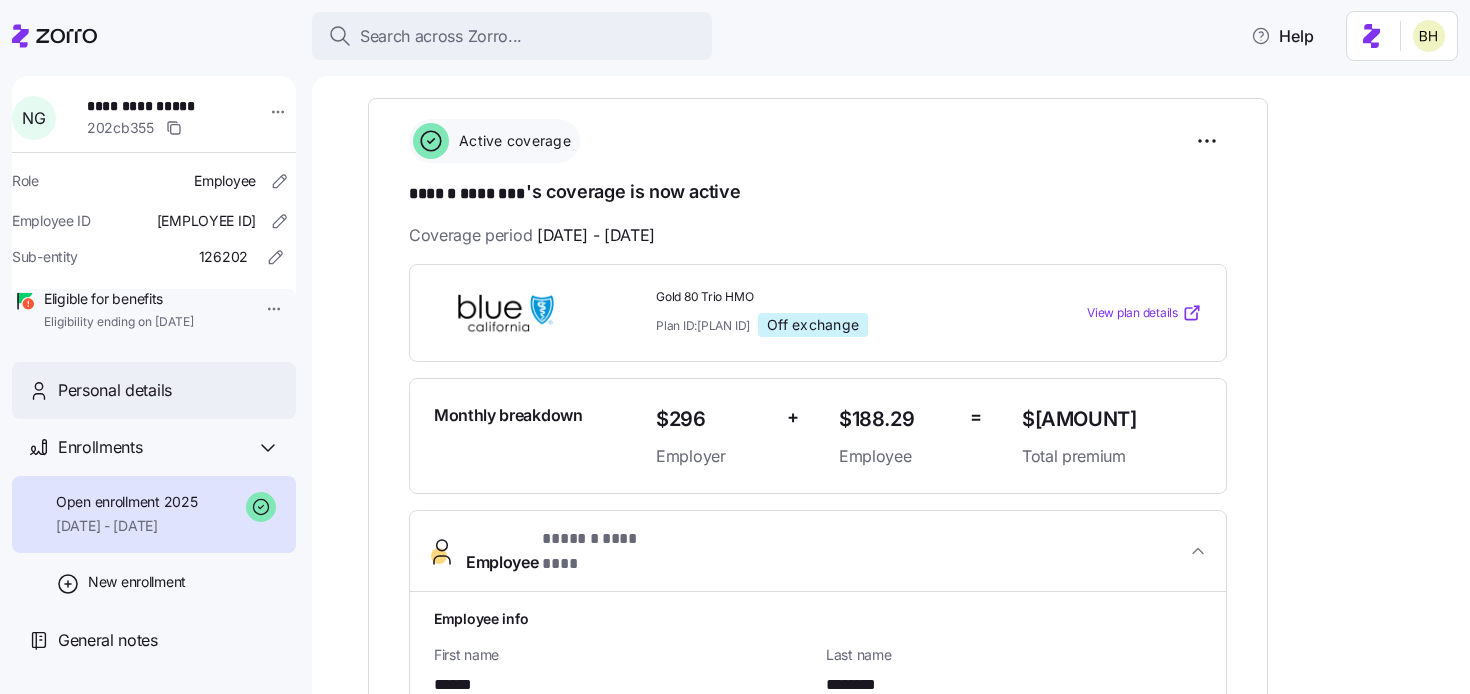 scroll, scrollTop: 256, scrollLeft: 0, axis: vertical 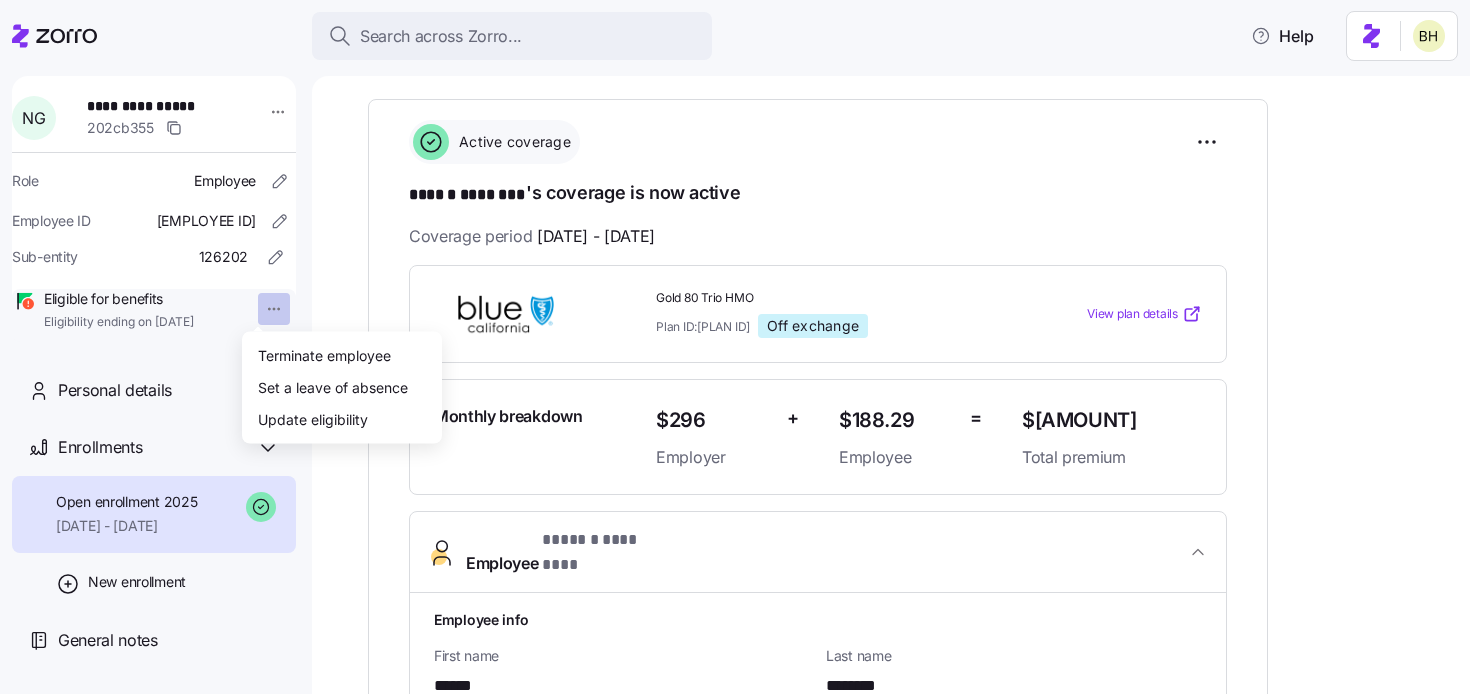 click on "**********" at bounding box center [735, 341] 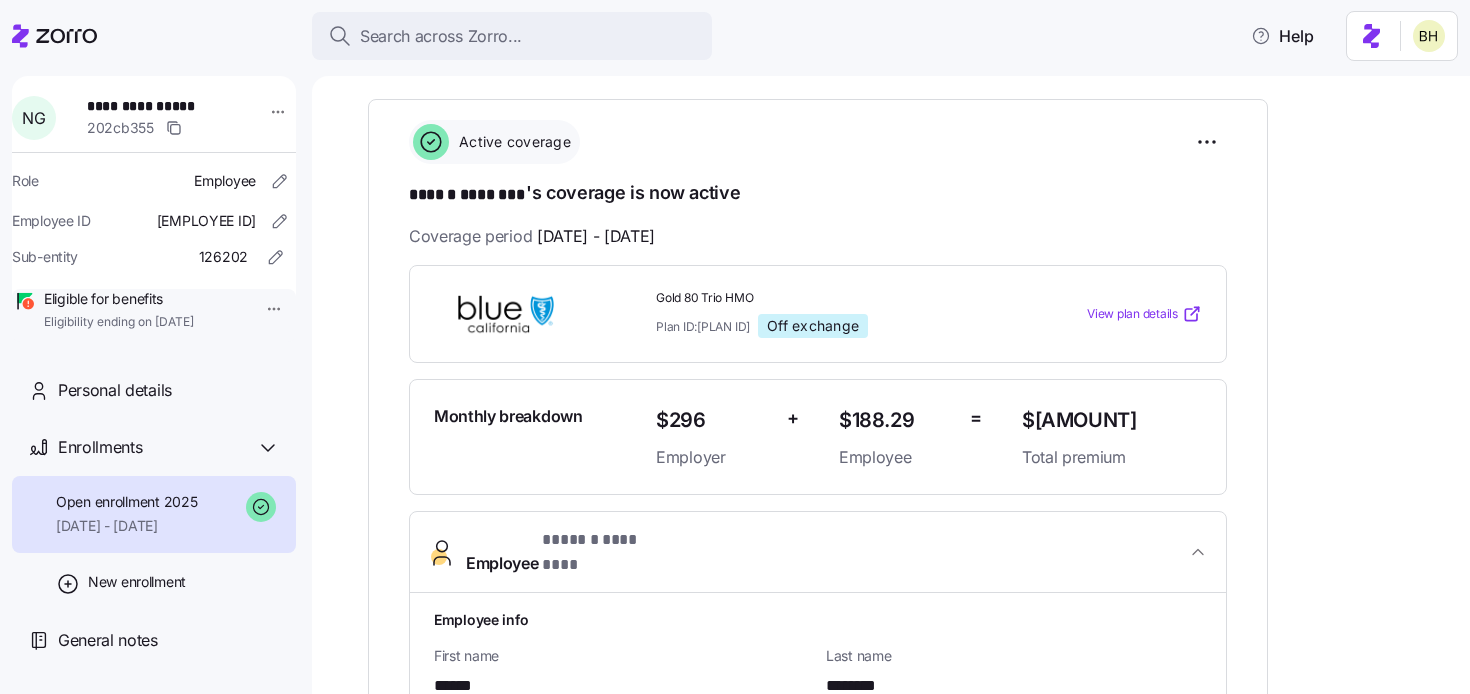 click on "**********" at bounding box center [735, 341] 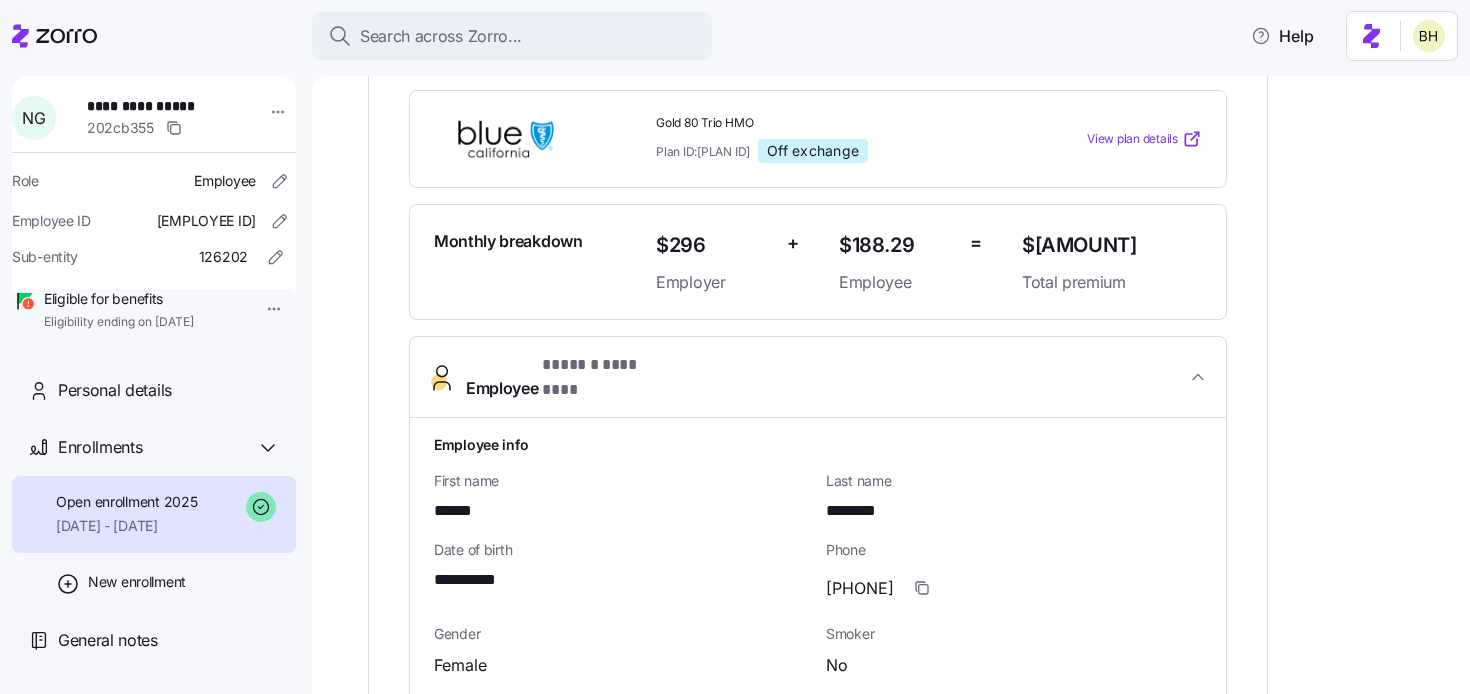 scroll, scrollTop: 424, scrollLeft: 0, axis: vertical 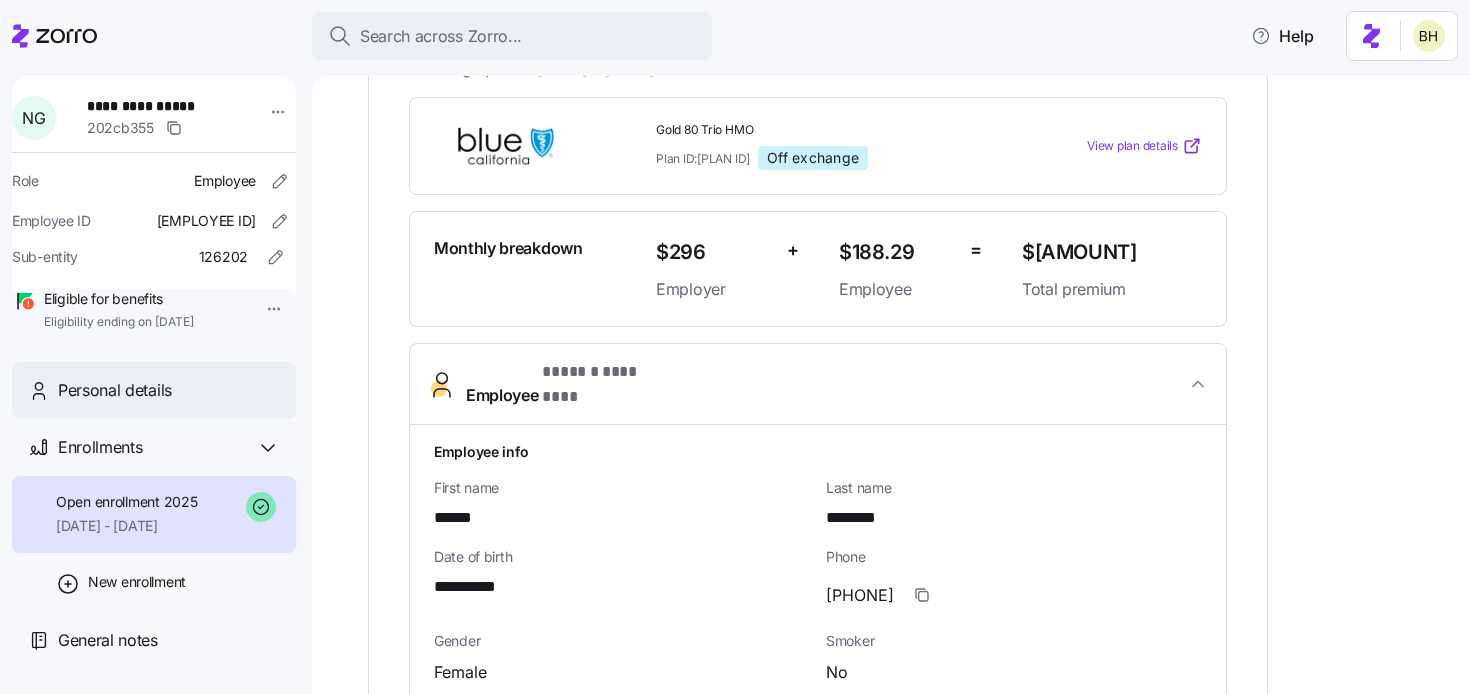click on "Personal details" at bounding box center (154, 390) 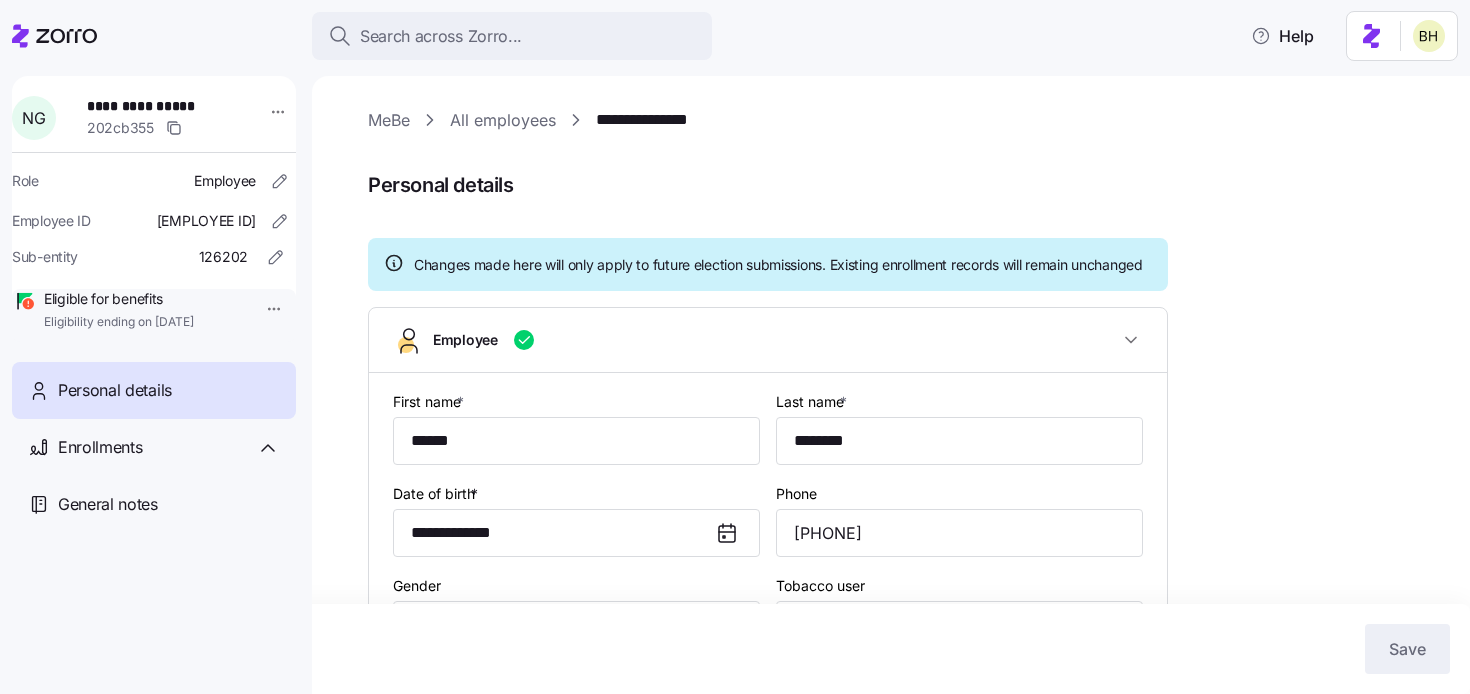 type on "CA" 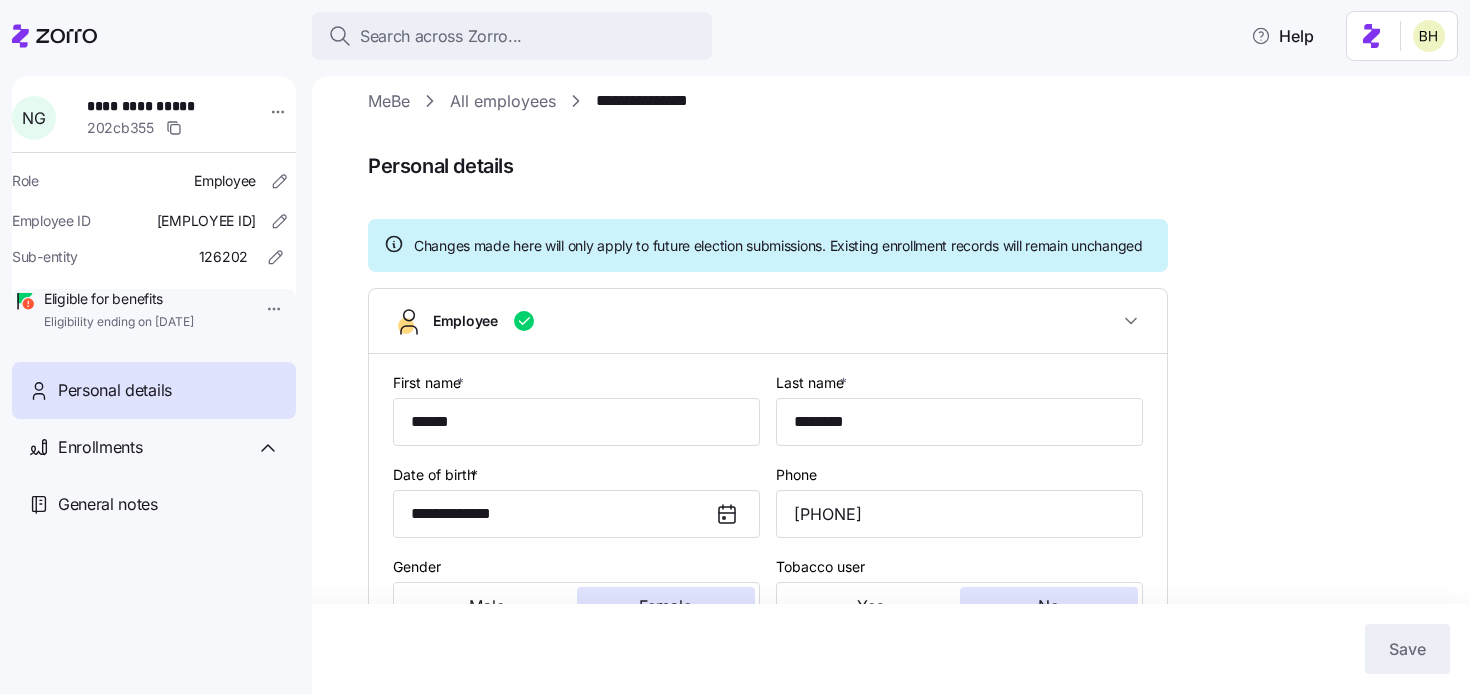 scroll, scrollTop: 0, scrollLeft: 0, axis: both 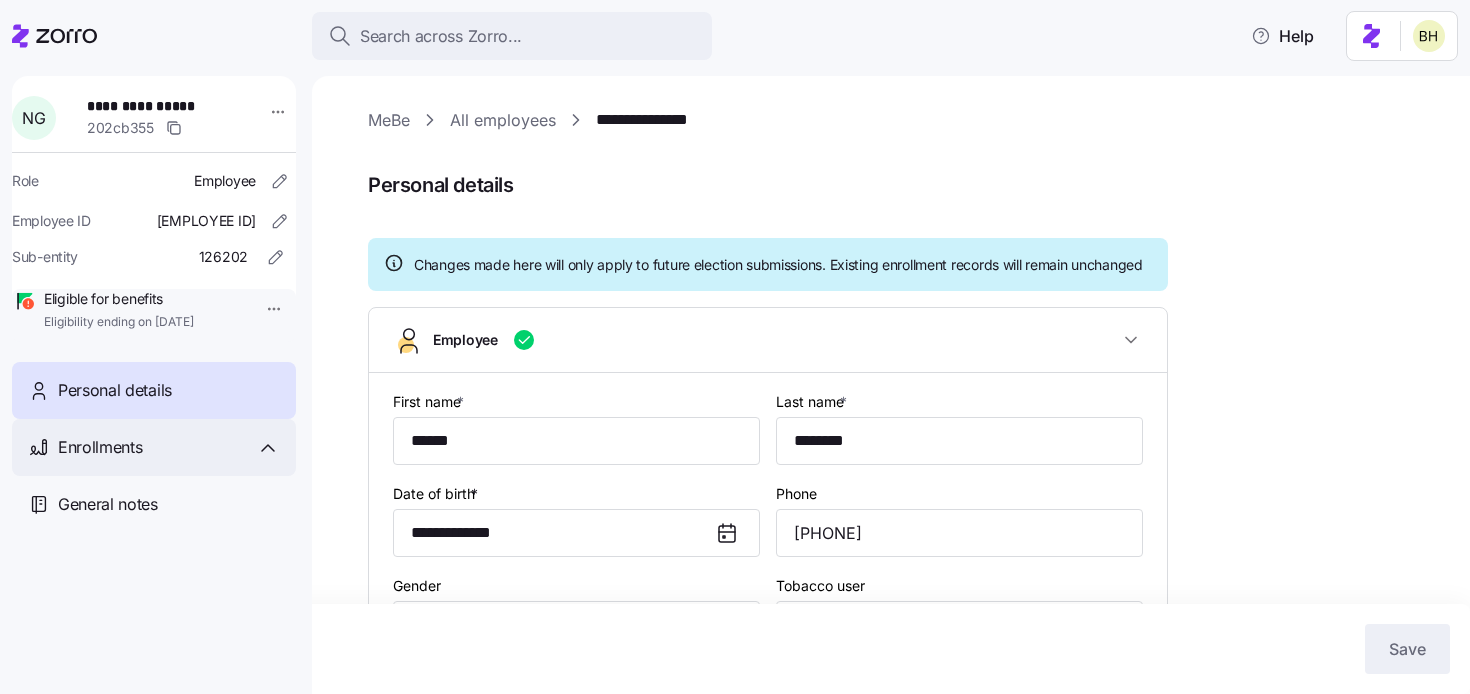 click on "Enrollments" at bounding box center [100, 447] 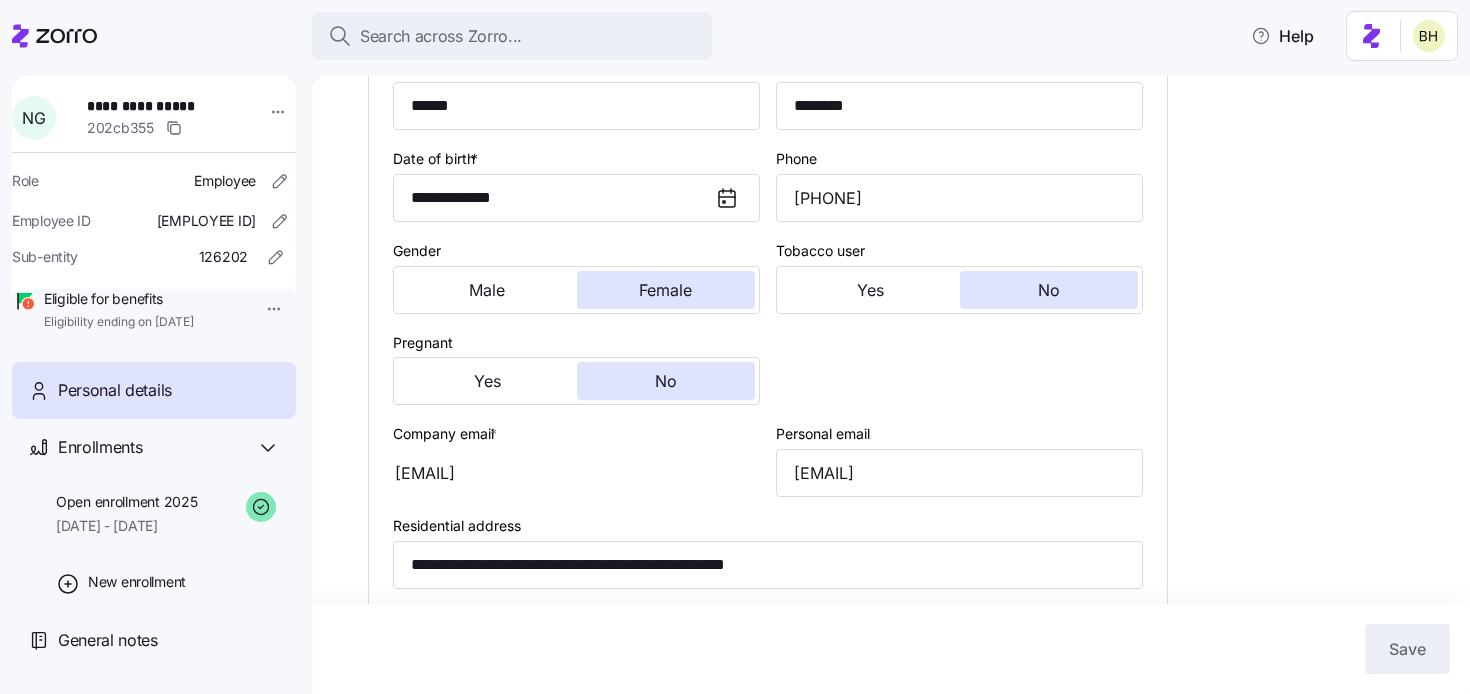 scroll, scrollTop: 59, scrollLeft: 0, axis: vertical 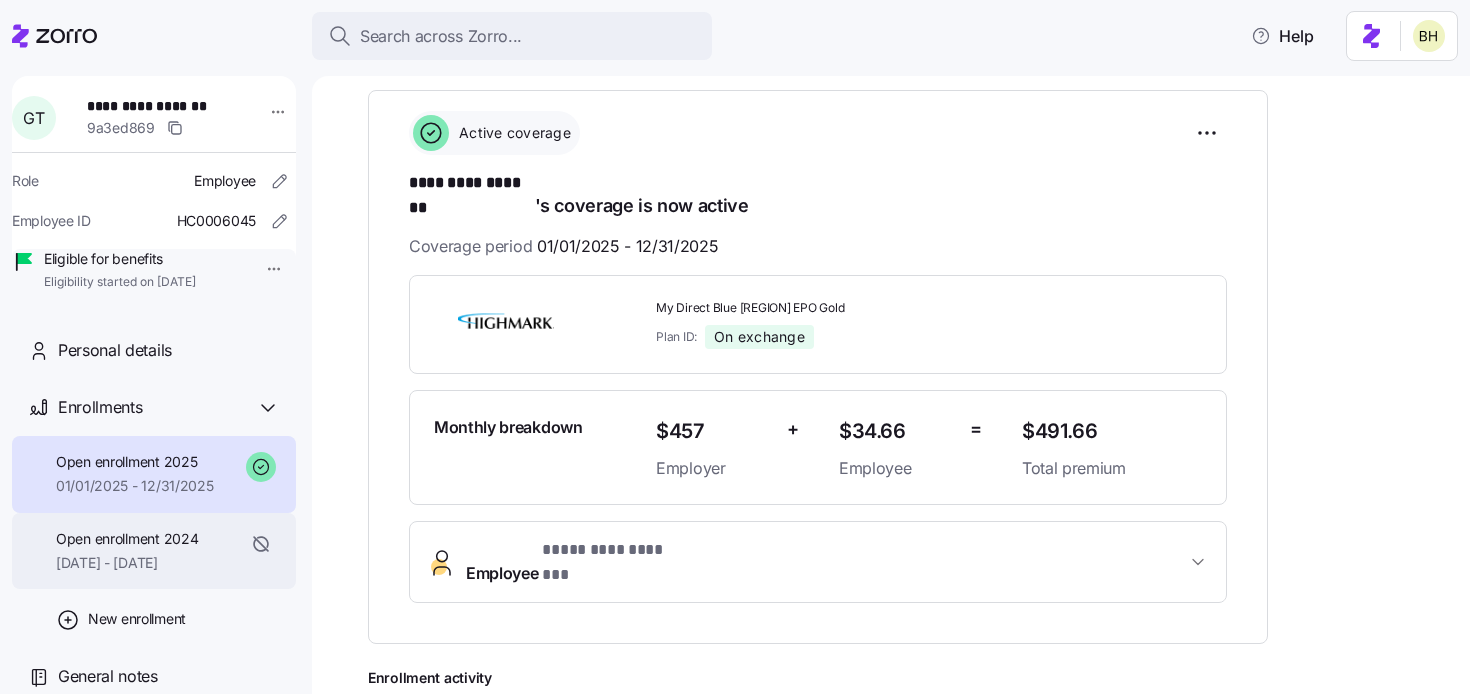 click on "[DATE] - [DATE]" at bounding box center [127, 563] 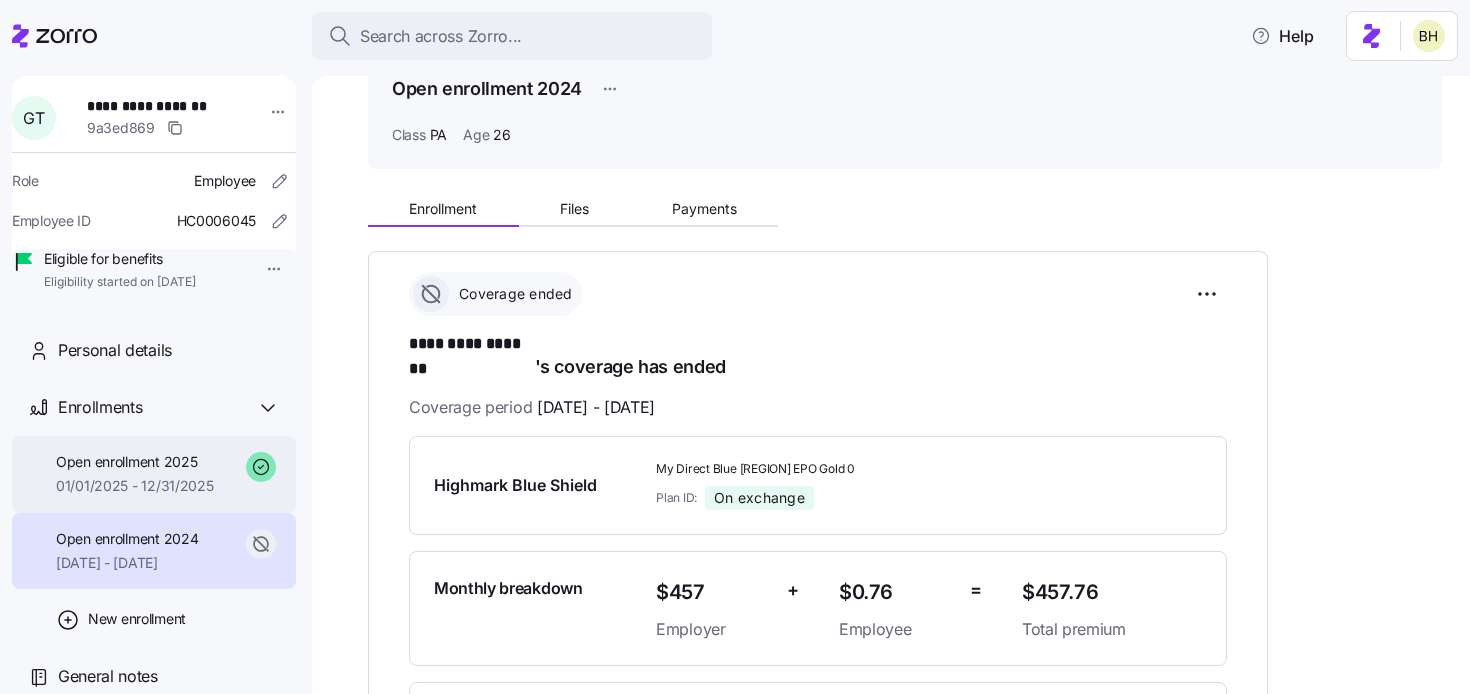 scroll, scrollTop: 105, scrollLeft: 0, axis: vertical 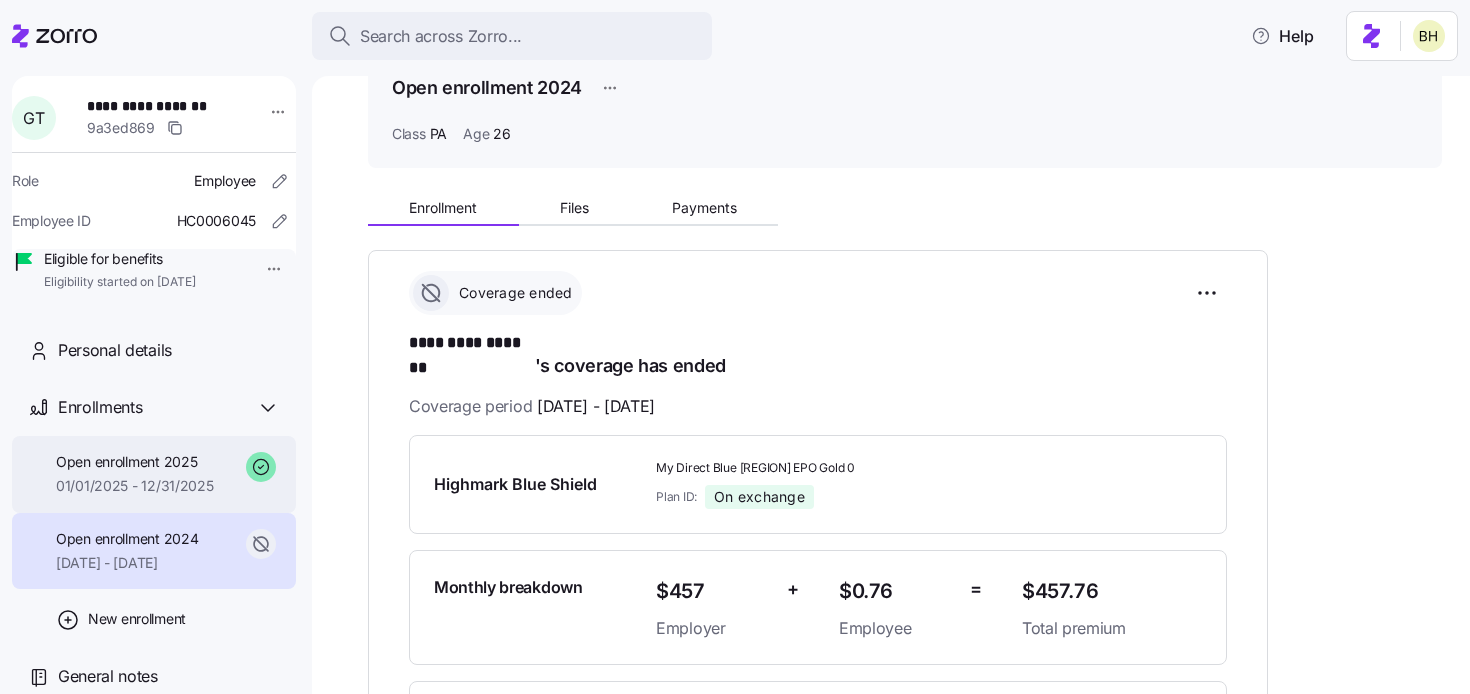 click on "01/01/2025 - 12/31/2025" at bounding box center [135, 486] 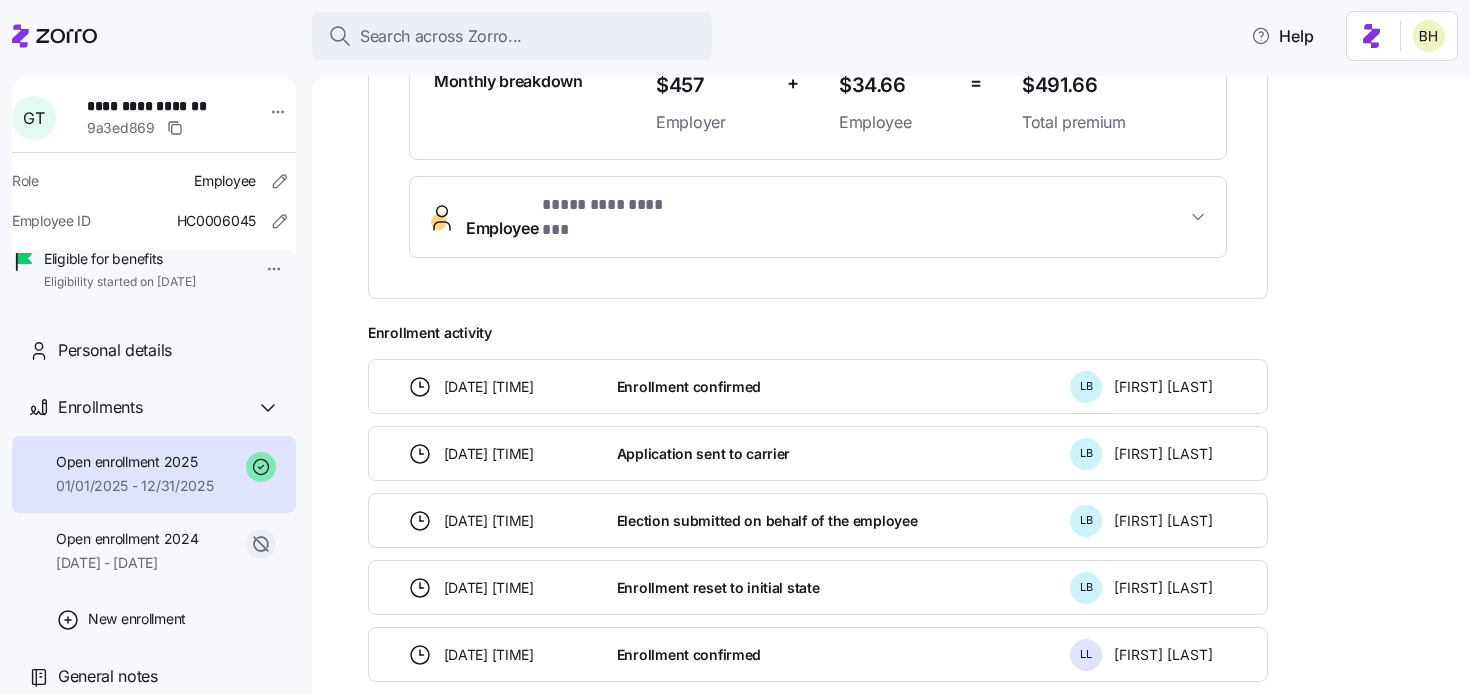 scroll, scrollTop: 542, scrollLeft: 0, axis: vertical 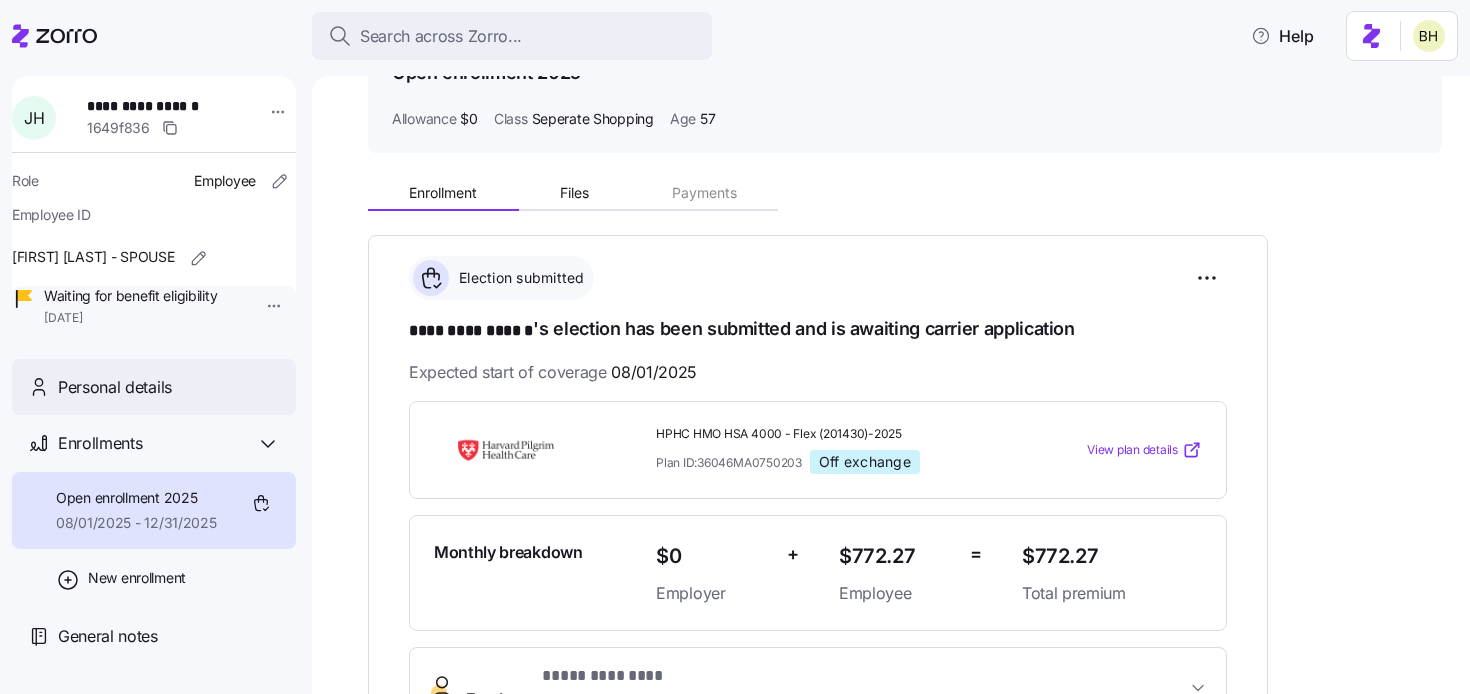 click on "Personal details" at bounding box center [115, 387] 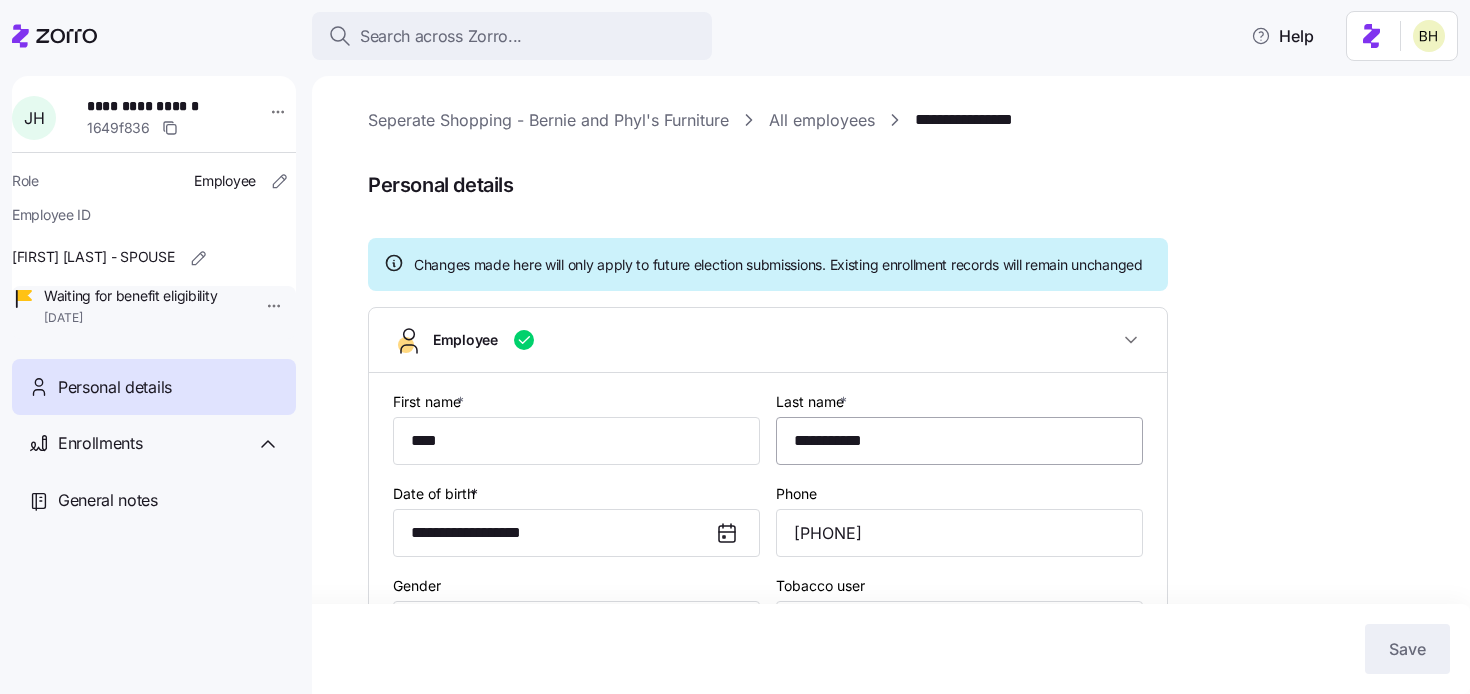 type on "Seperate Shopping" 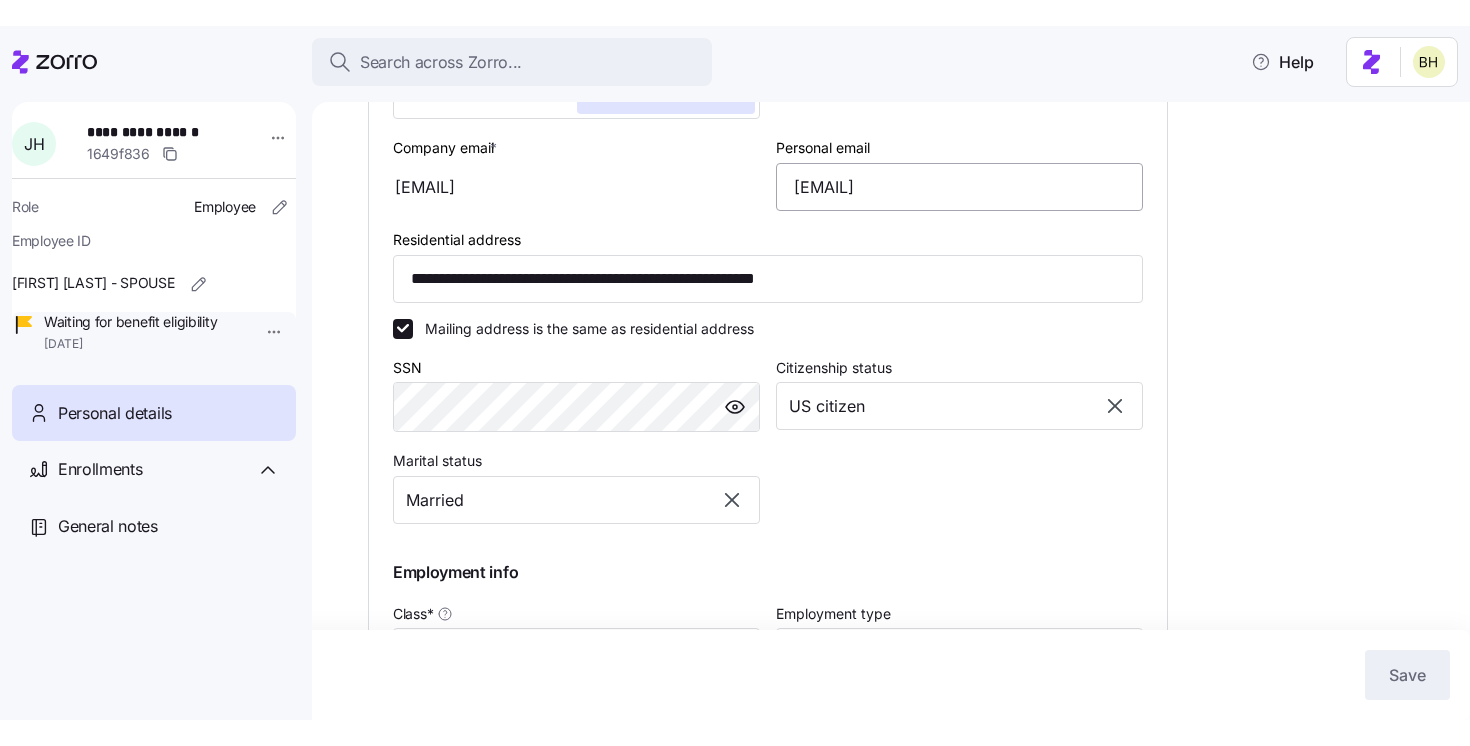 scroll, scrollTop: 646, scrollLeft: 0, axis: vertical 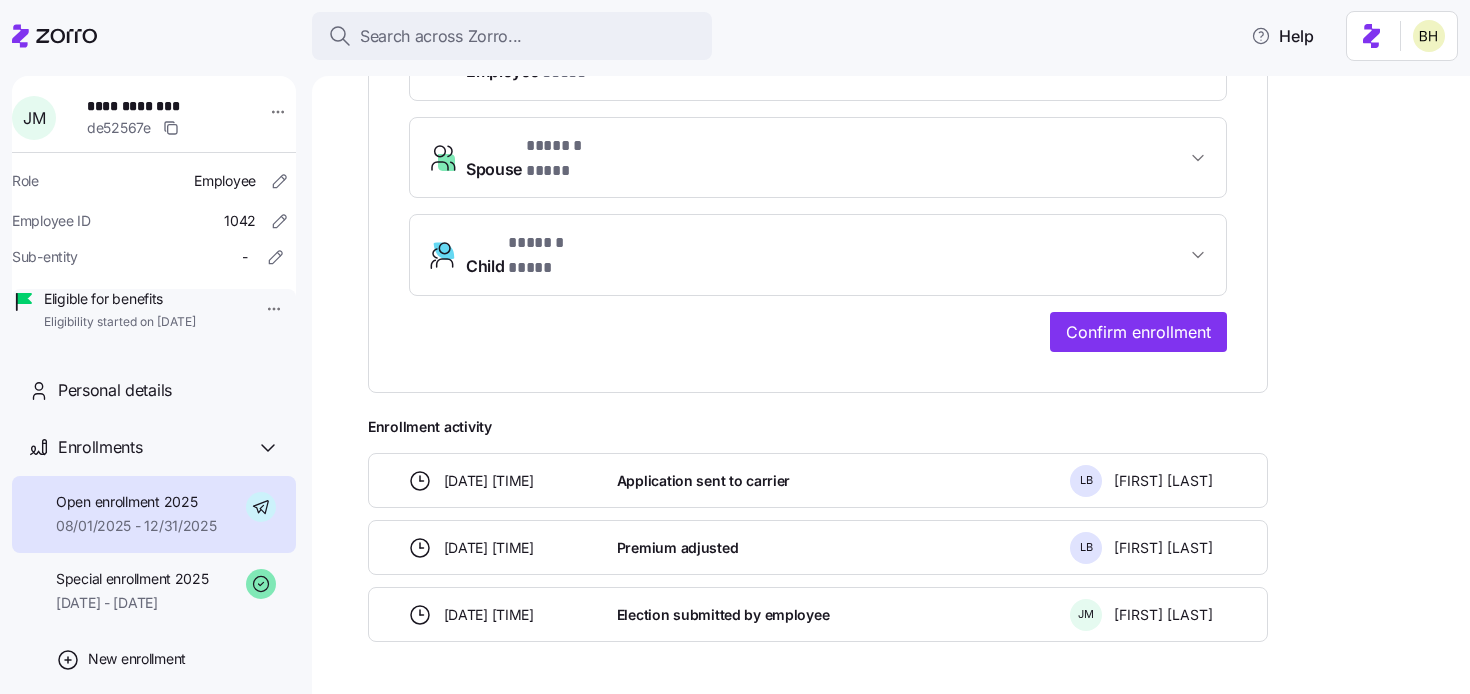 click on "Open enrollment 2025 08/01/2025 - 12/31/2025" at bounding box center [154, 514] 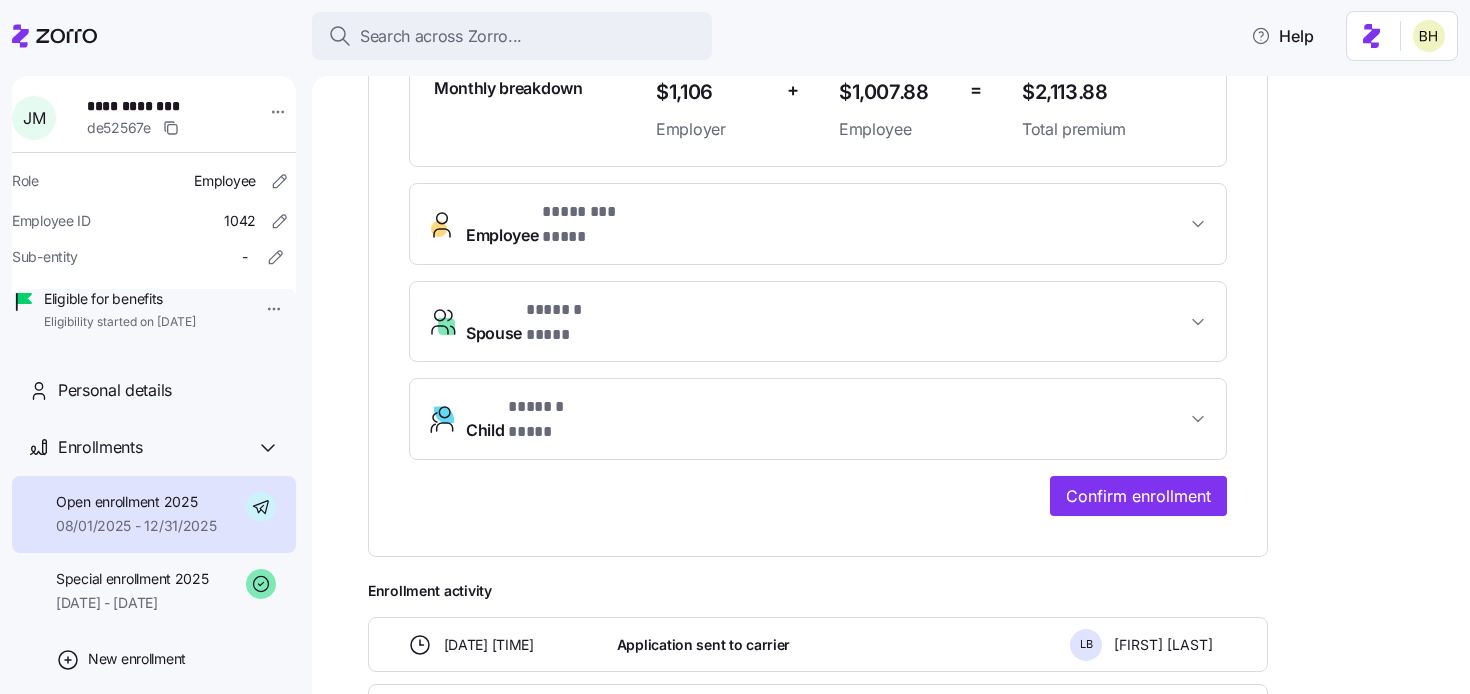 scroll, scrollTop: 597, scrollLeft: 0, axis: vertical 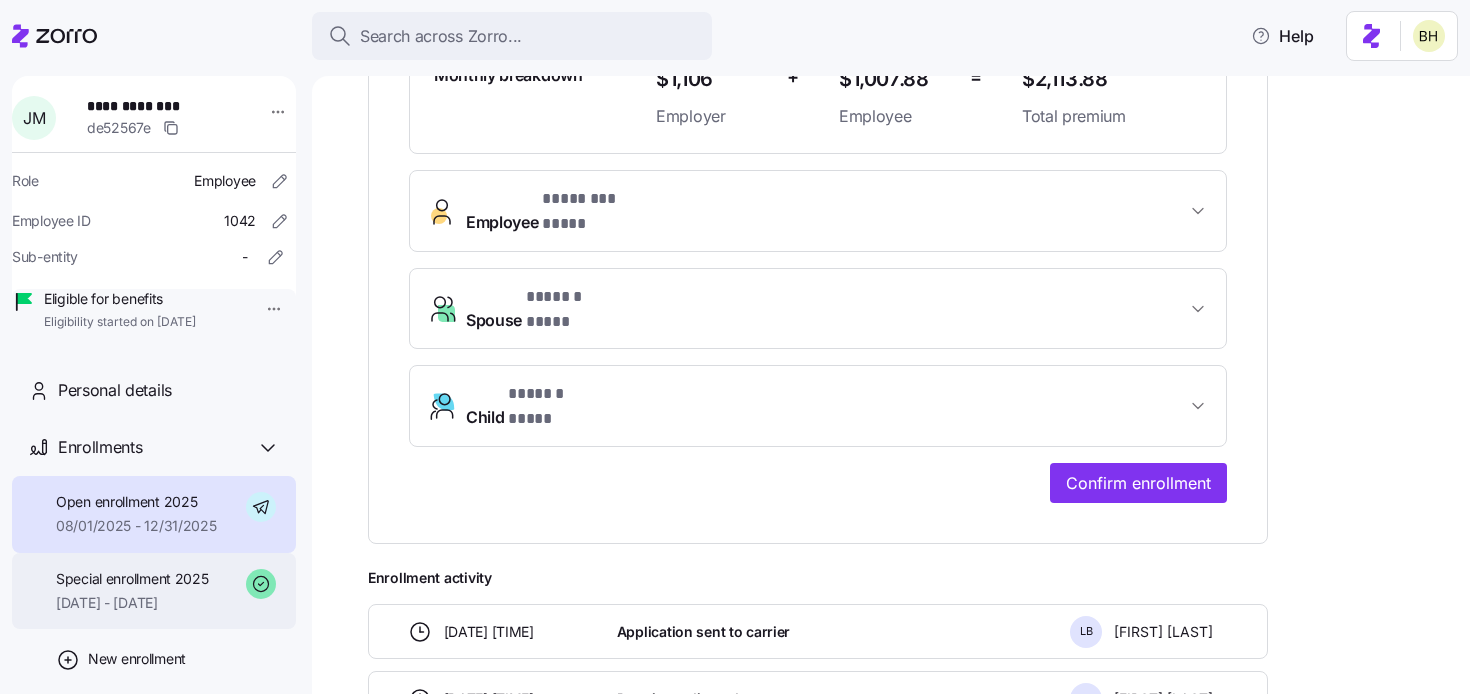 click on "Special enrollment 2025" at bounding box center (132, 579) 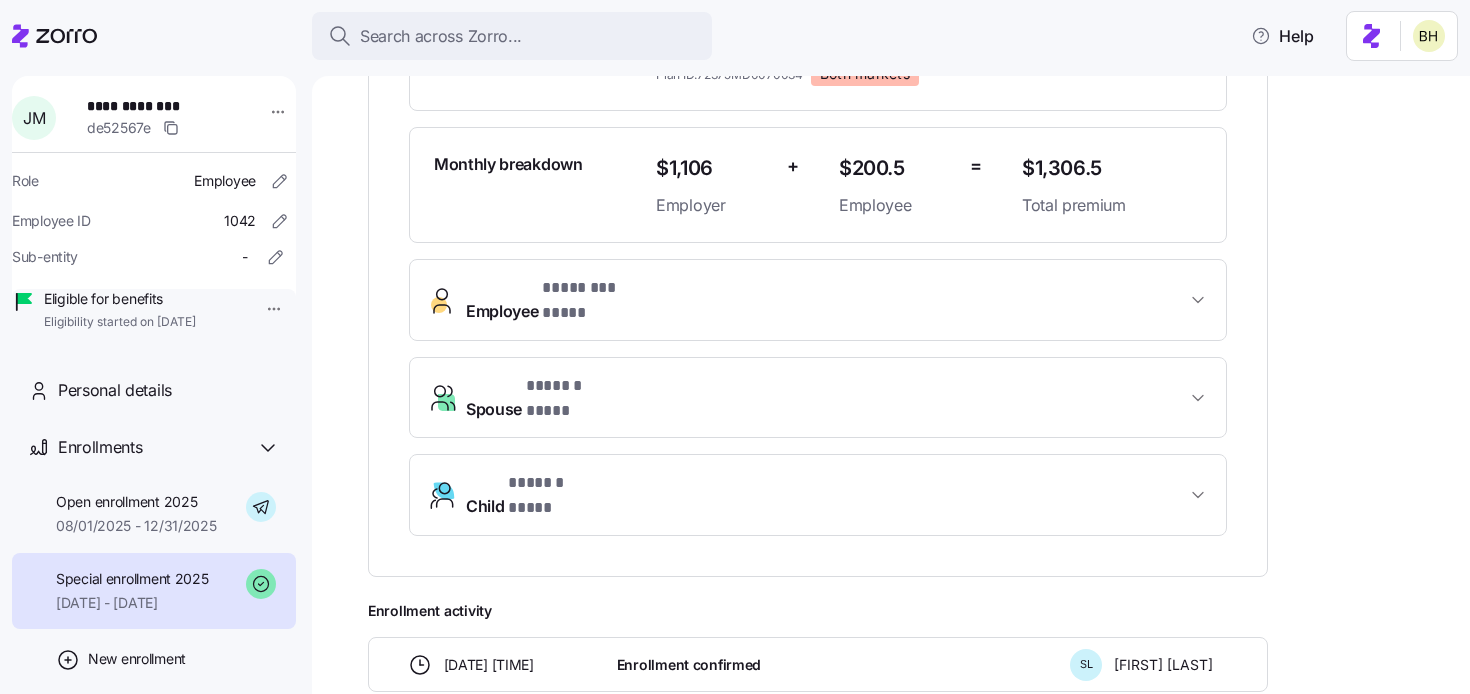 scroll, scrollTop: 702, scrollLeft: 0, axis: vertical 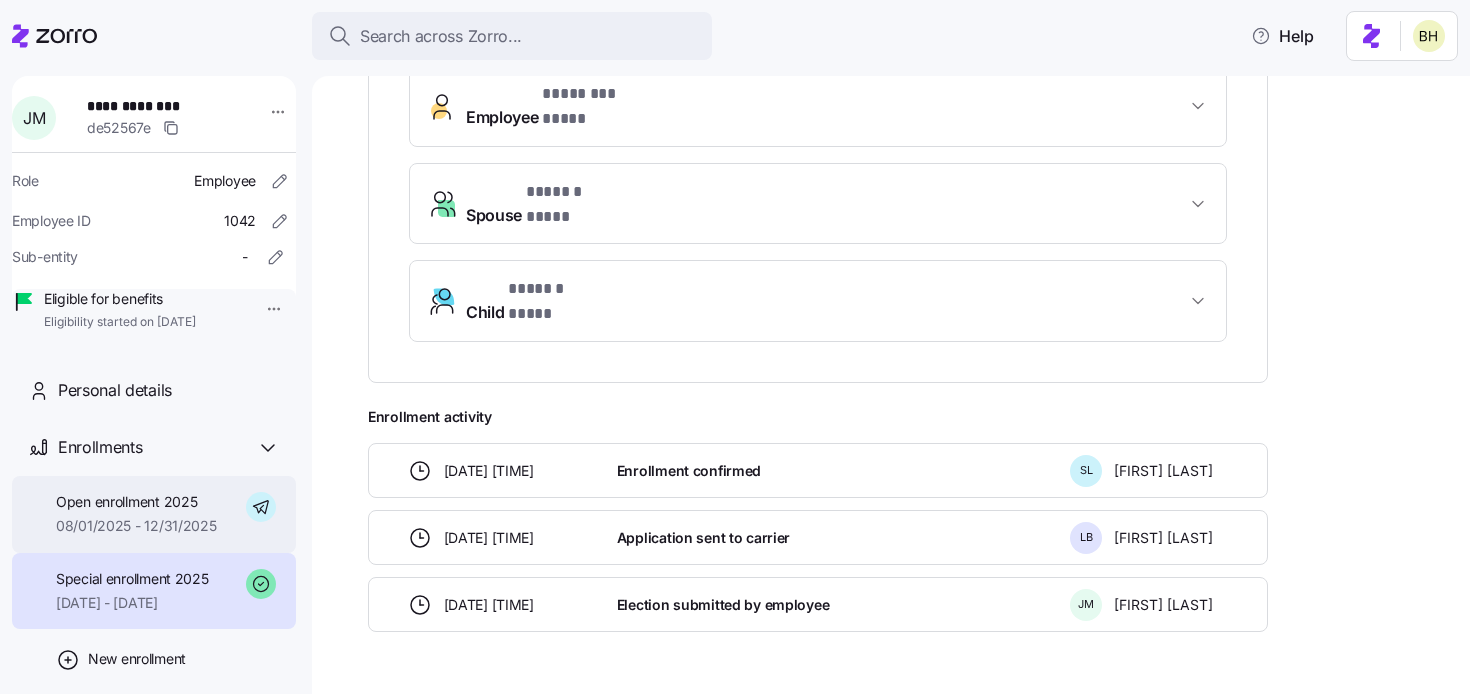 click on "08/01/2025 - 12/31/2025" at bounding box center [136, 526] 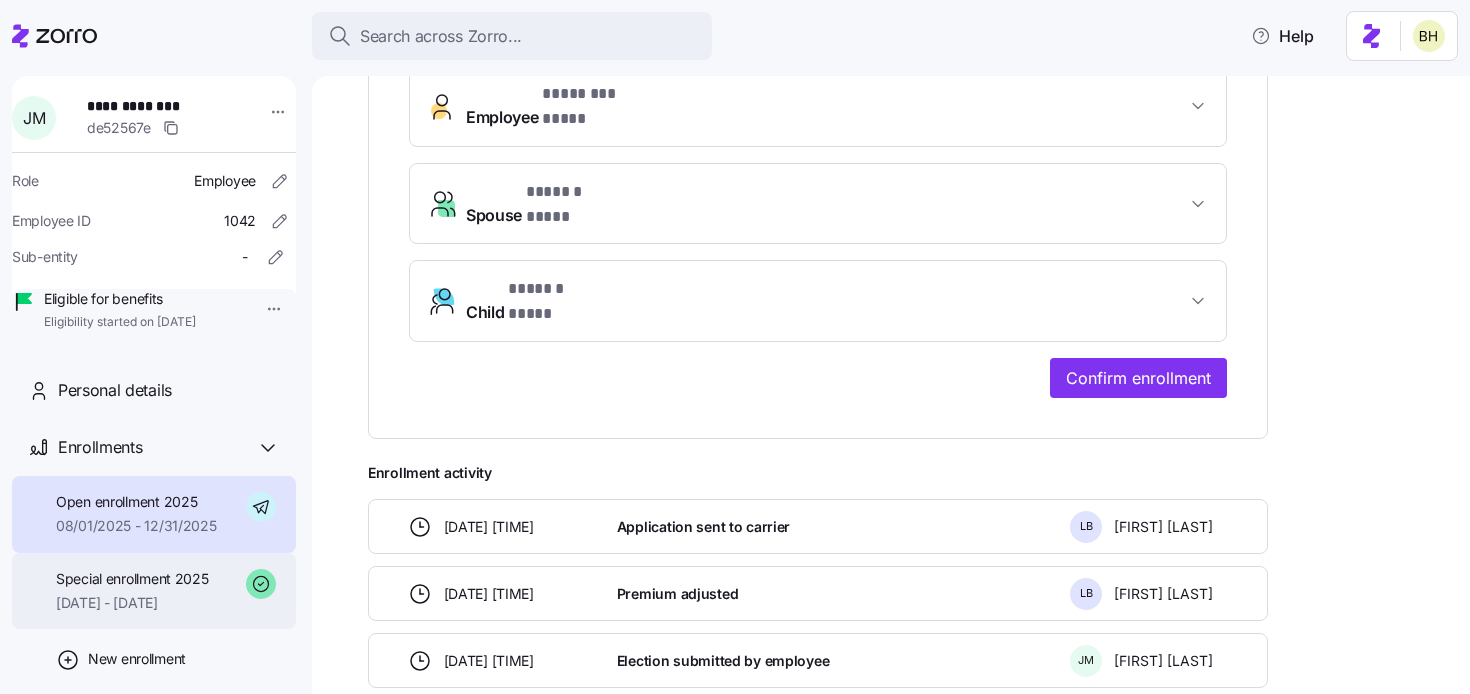 click on "Special enrollment 2025 07/01/2025 - 07/31/2025" at bounding box center (132, 591) 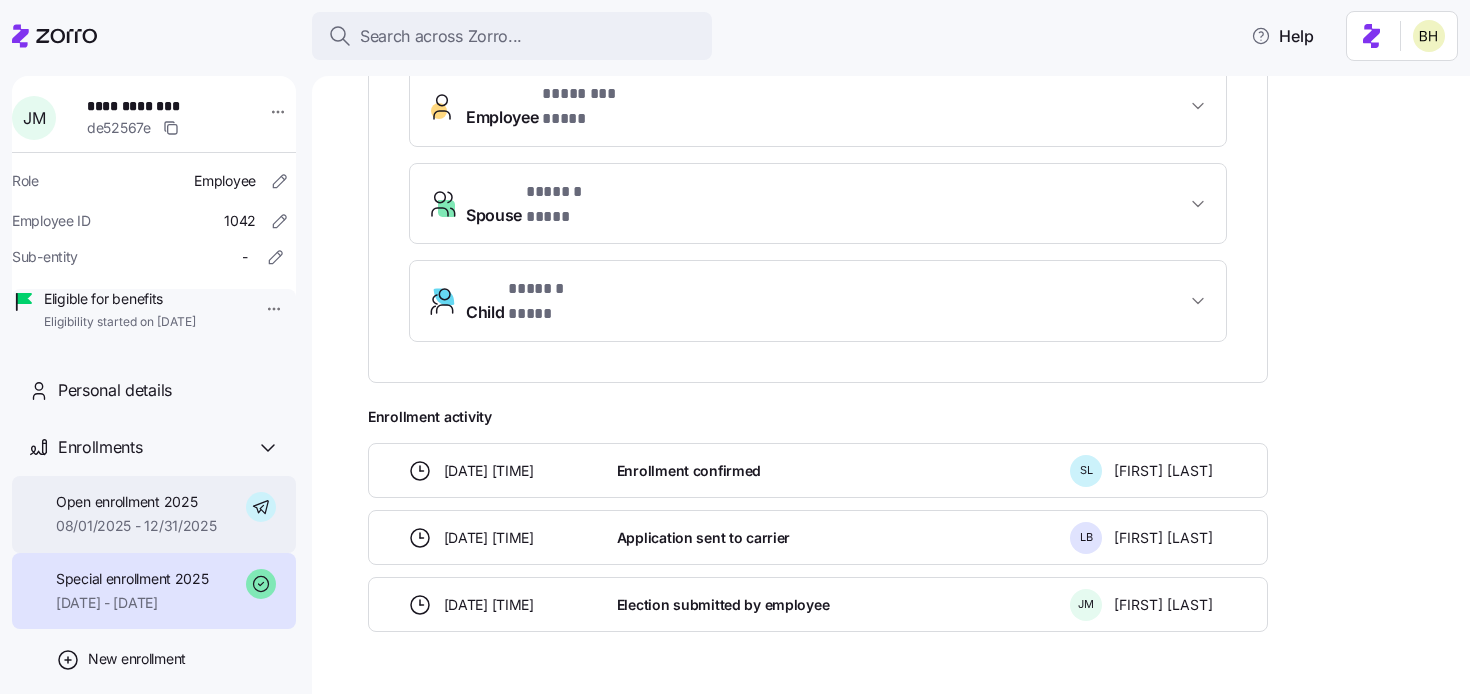 click on "Open enrollment 2025 08/01/2025 - 12/31/2025" at bounding box center (136, 514) 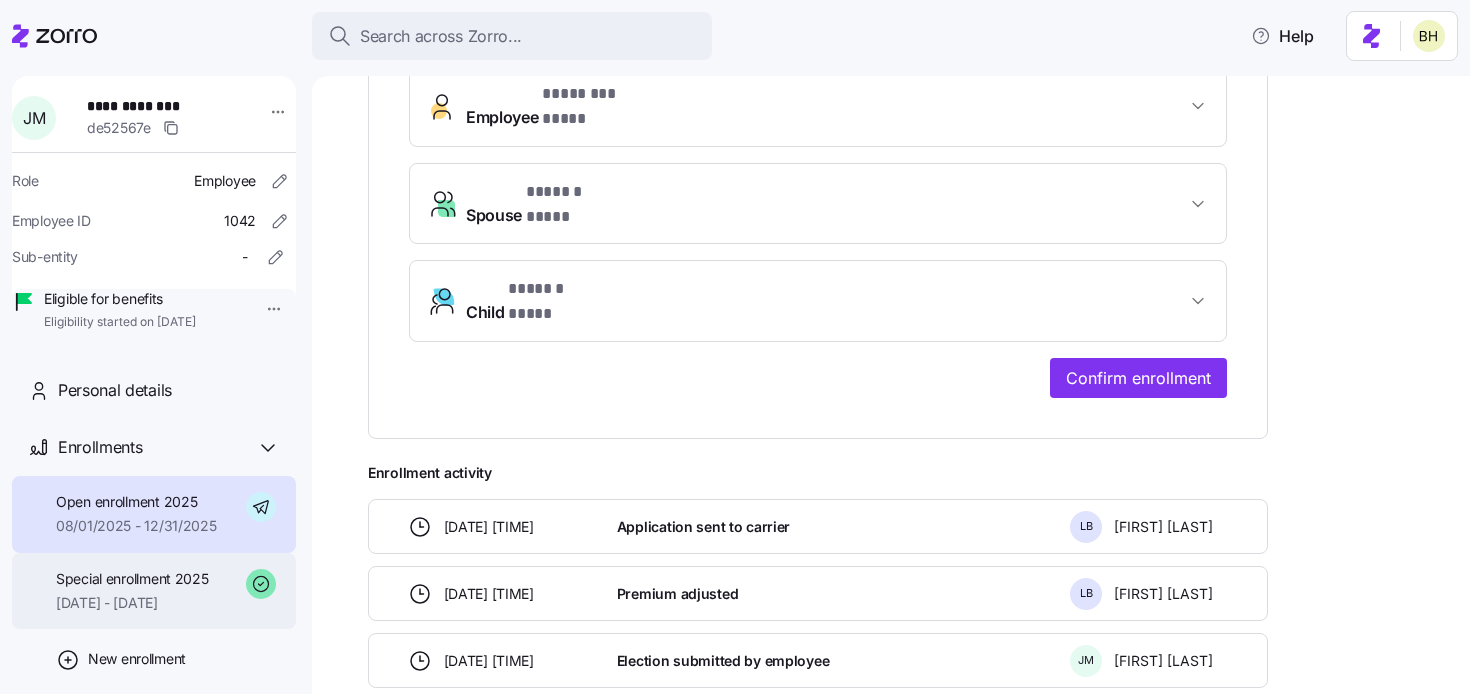 click on "07/01/2025 - 07/31/2025" at bounding box center [132, 603] 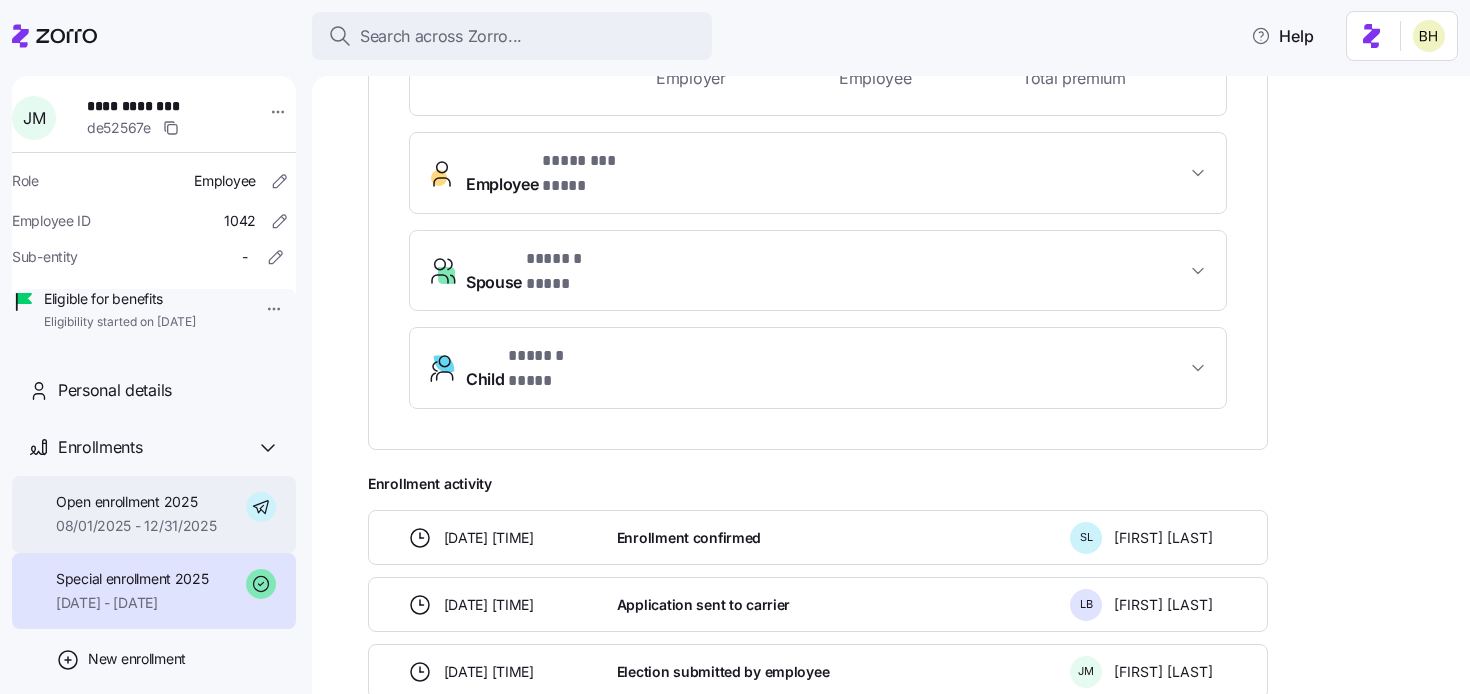 scroll, scrollTop: 638, scrollLeft: 0, axis: vertical 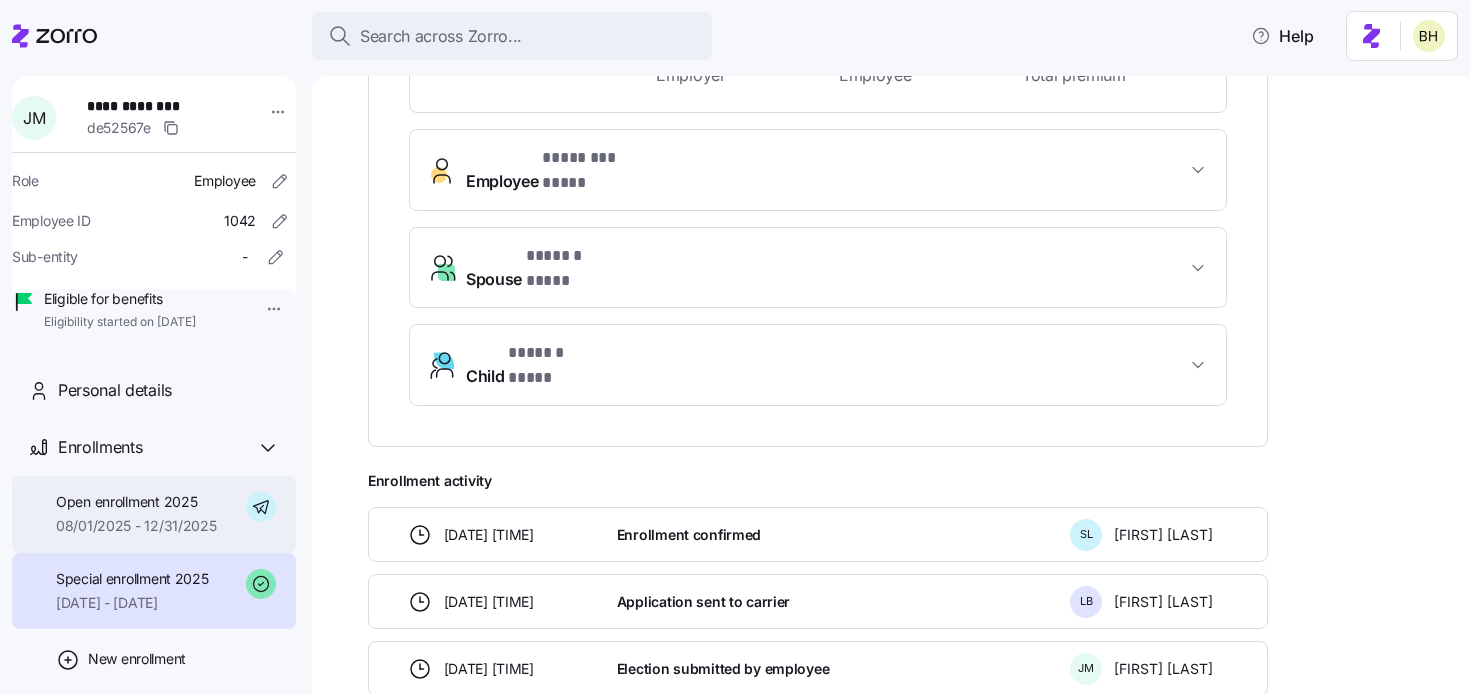 click on "08/01/2025 - 12/31/2025" at bounding box center [136, 526] 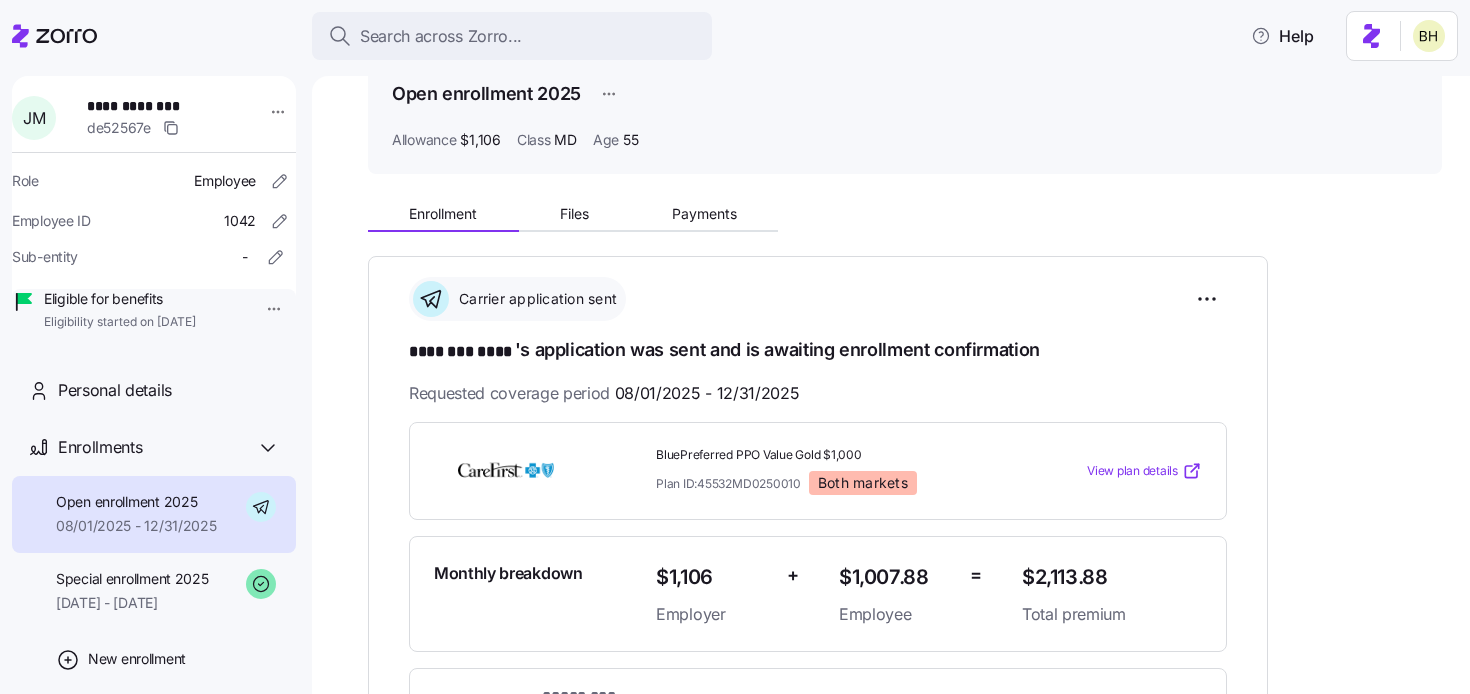 scroll, scrollTop: 0, scrollLeft: 0, axis: both 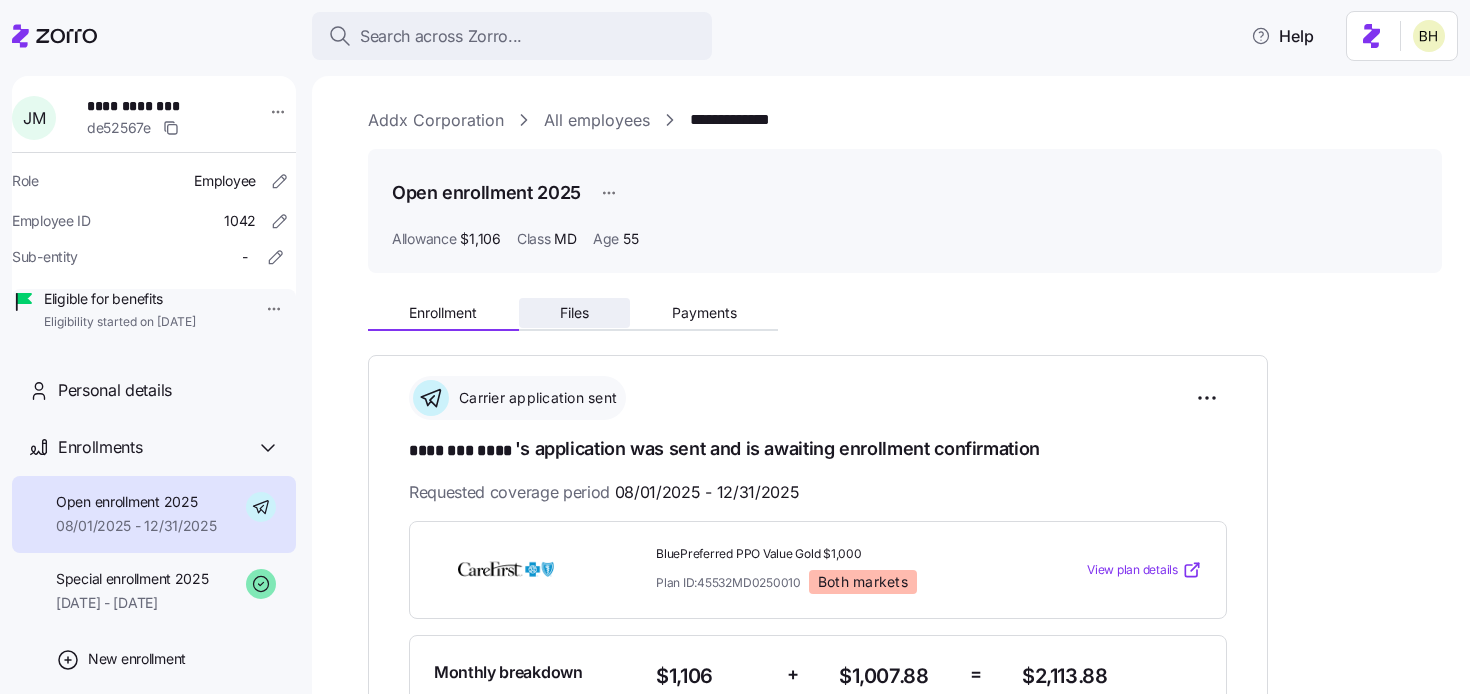 click on "Files" at bounding box center (575, 313) 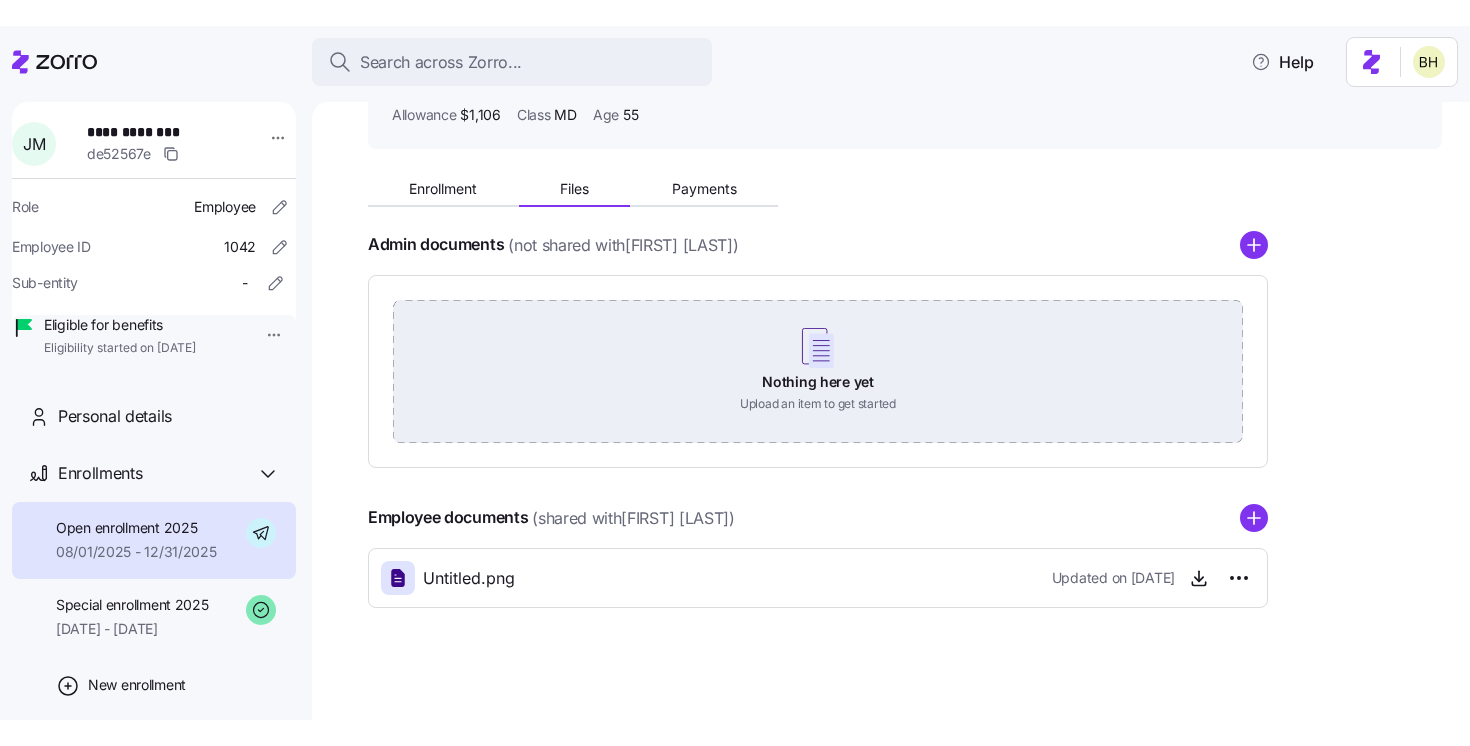 scroll, scrollTop: 158, scrollLeft: 0, axis: vertical 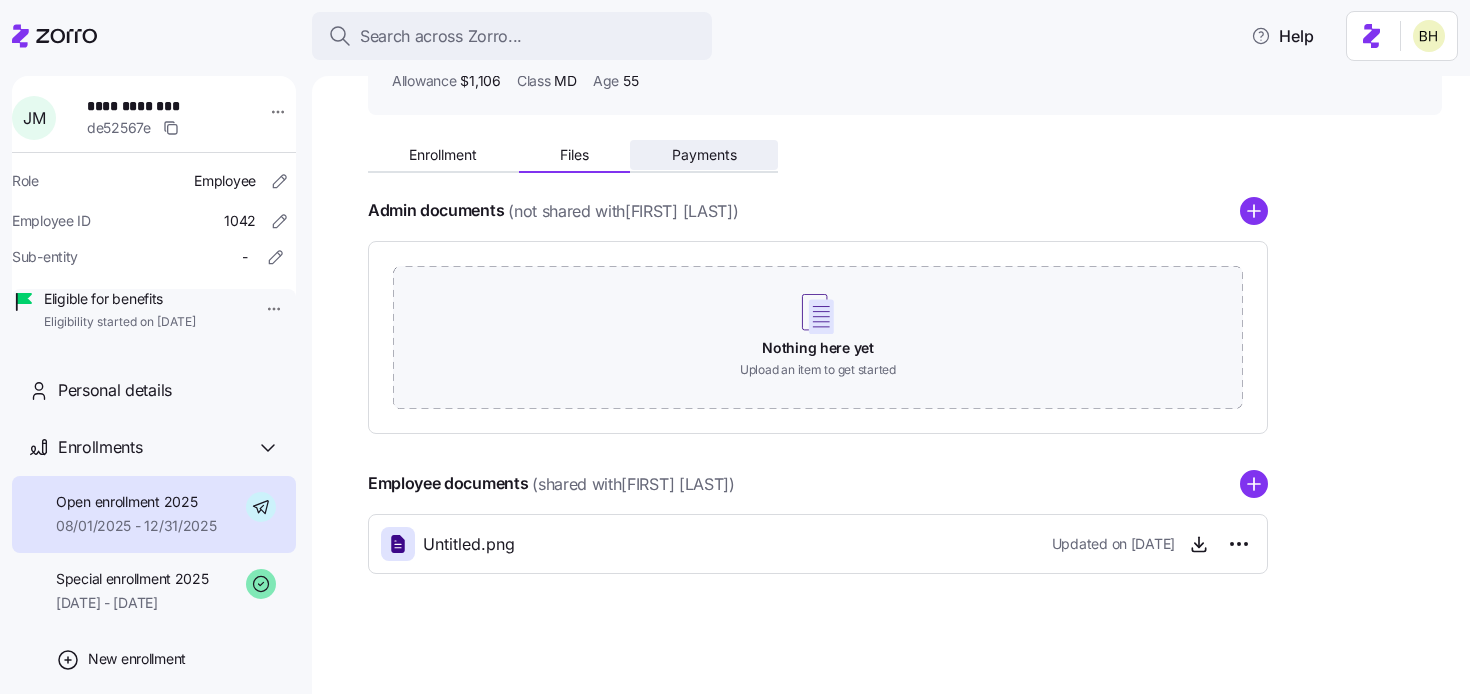 click on "Payments" at bounding box center (704, 155) 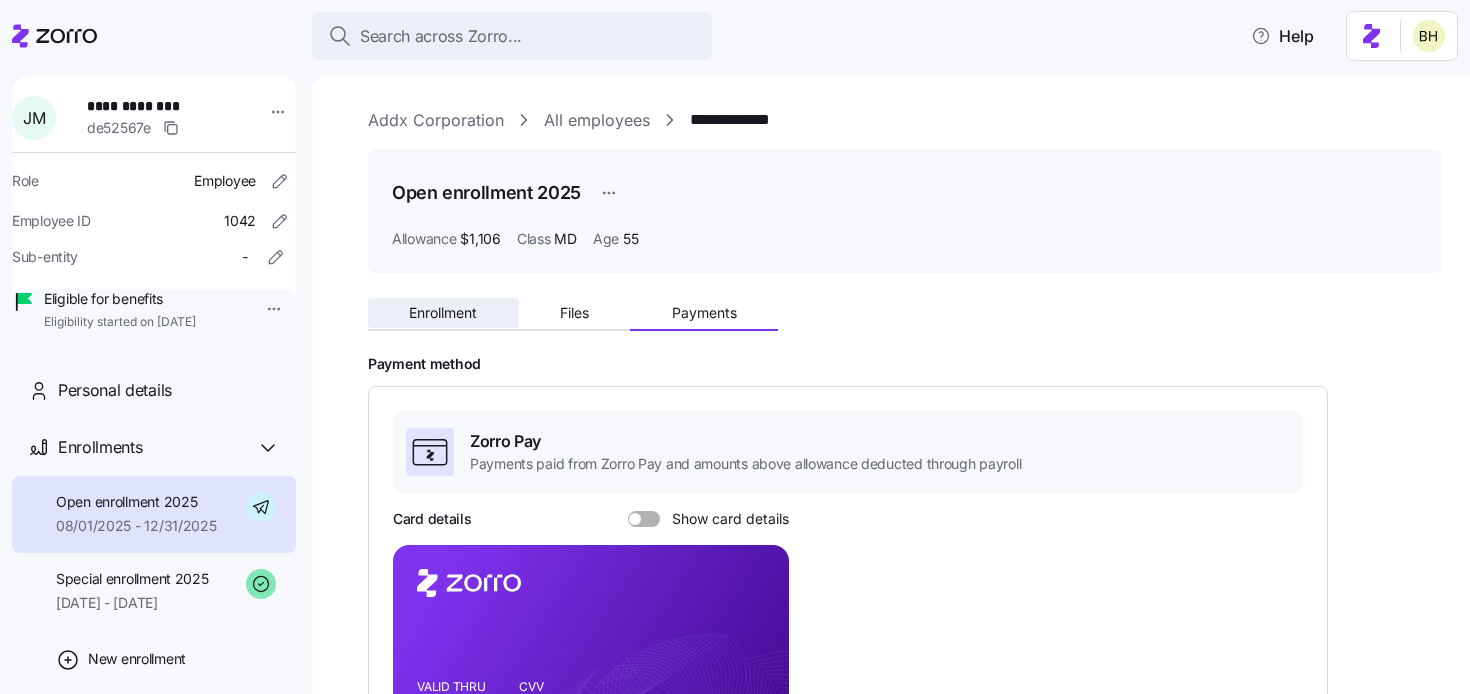 click on "Enrollment" at bounding box center (443, 313) 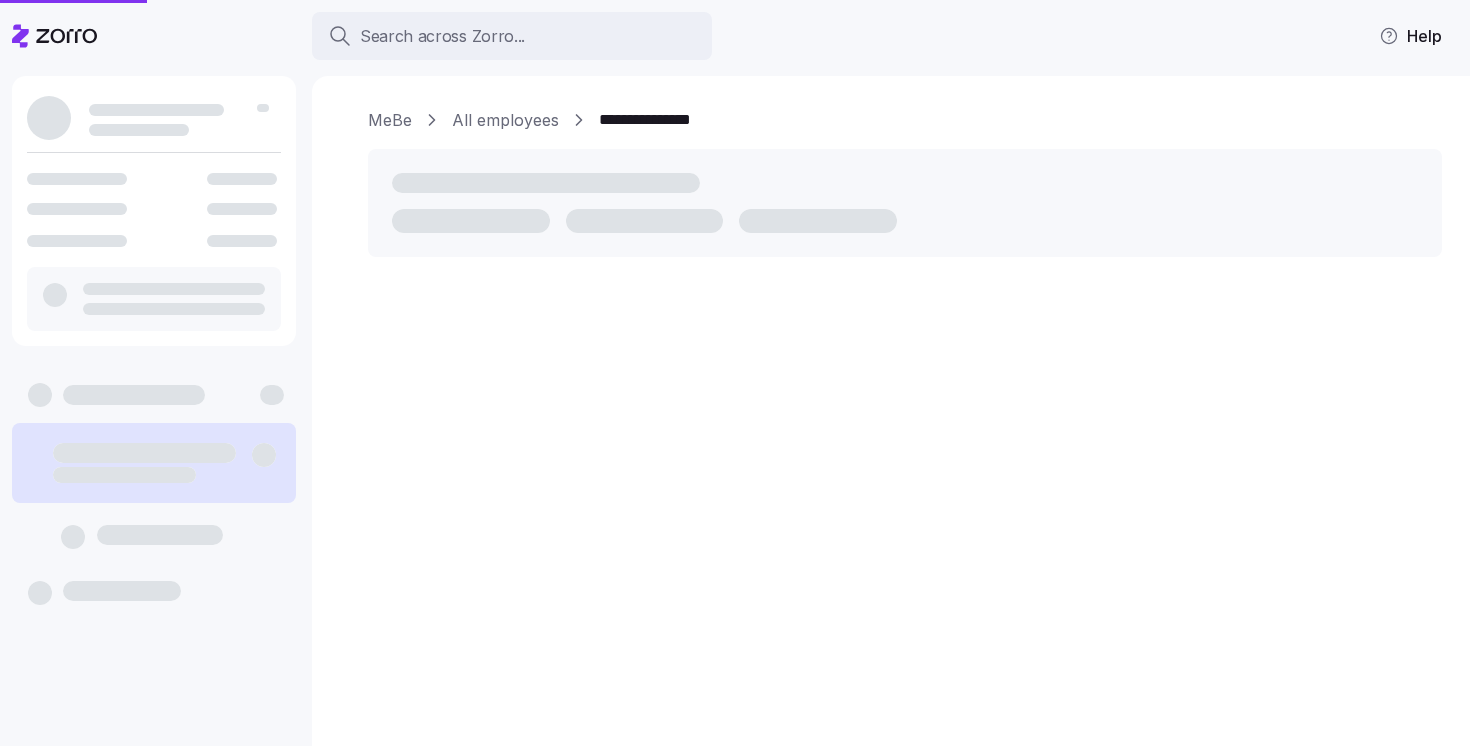 scroll, scrollTop: 0, scrollLeft: 0, axis: both 